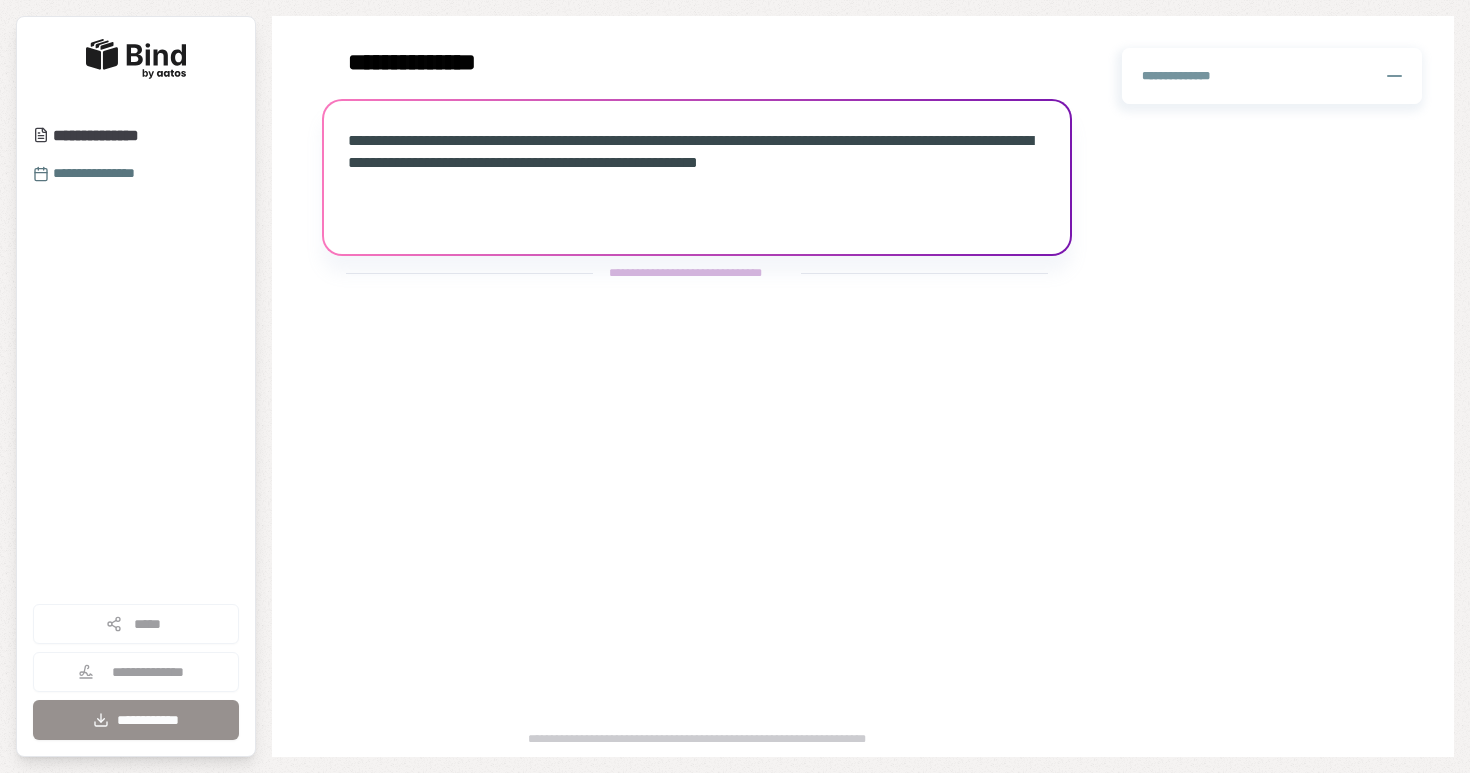 scroll, scrollTop: 0, scrollLeft: 0, axis: both 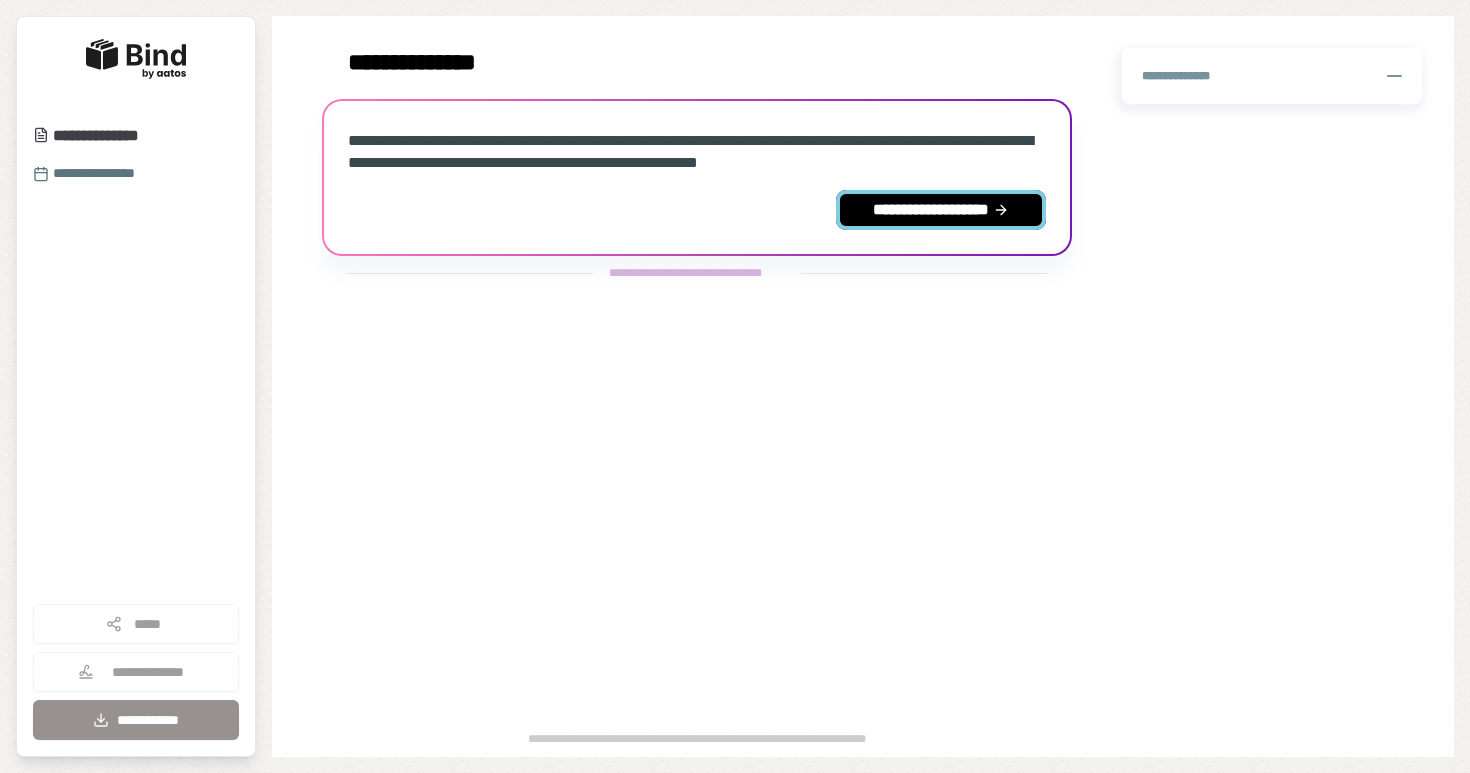 click on "**********" at bounding box center [941, 210] 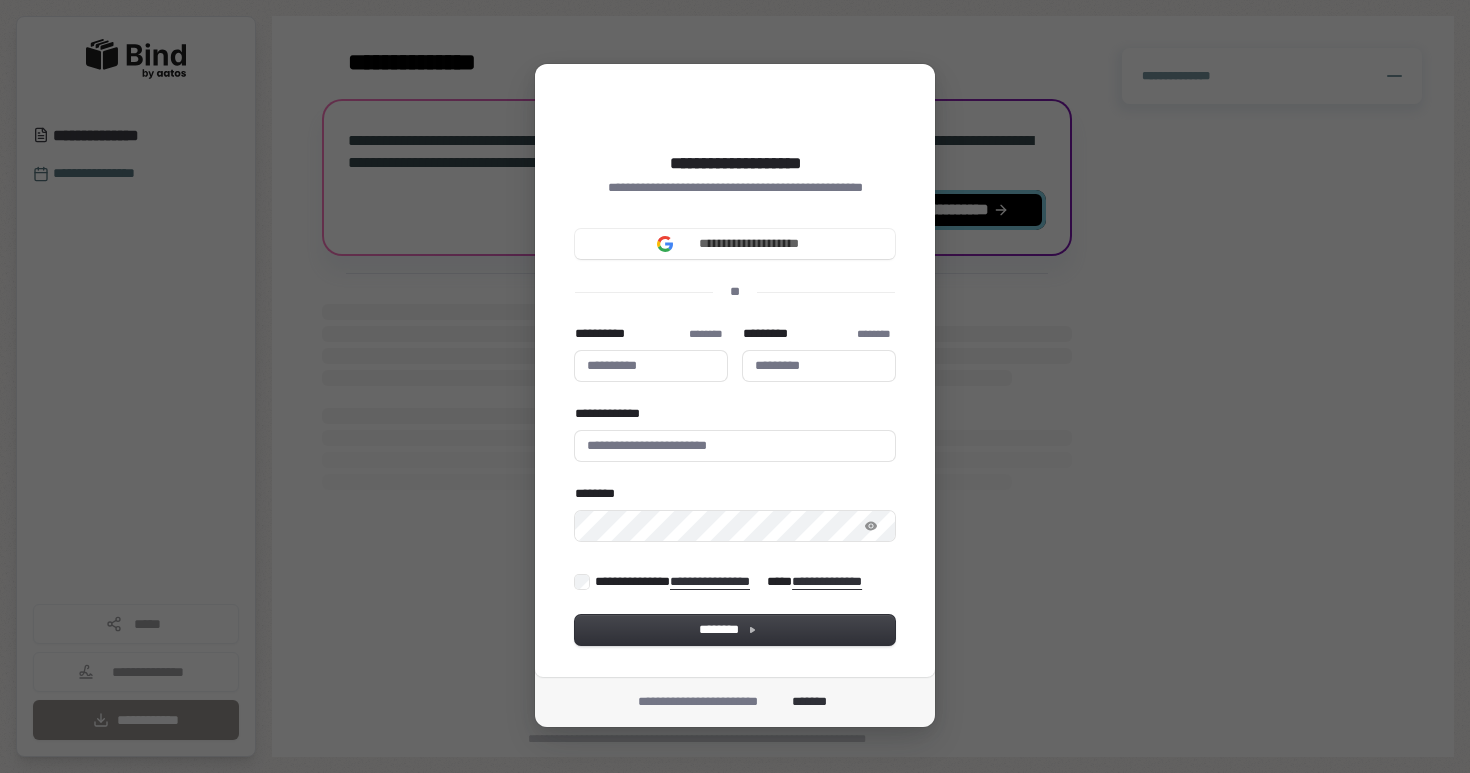 type 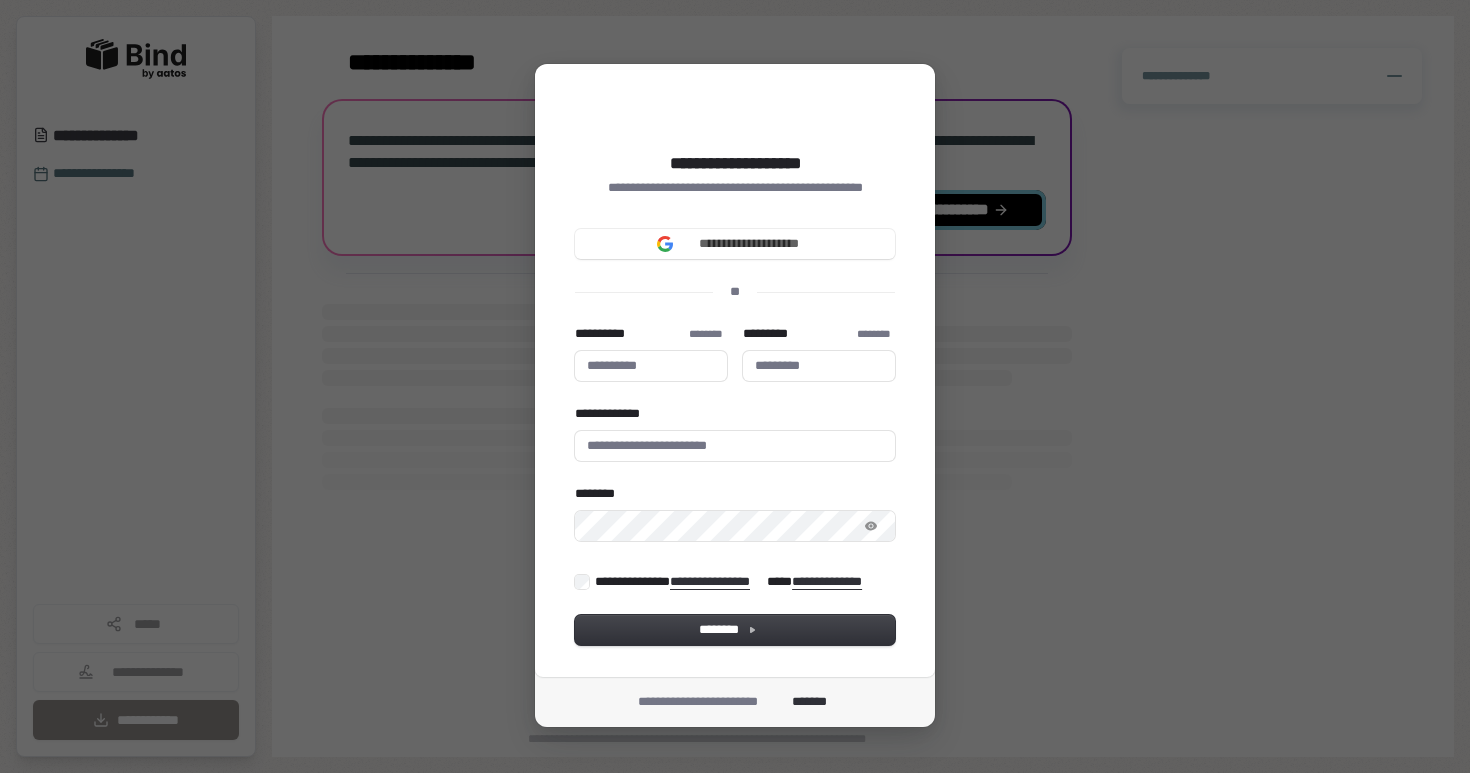 type 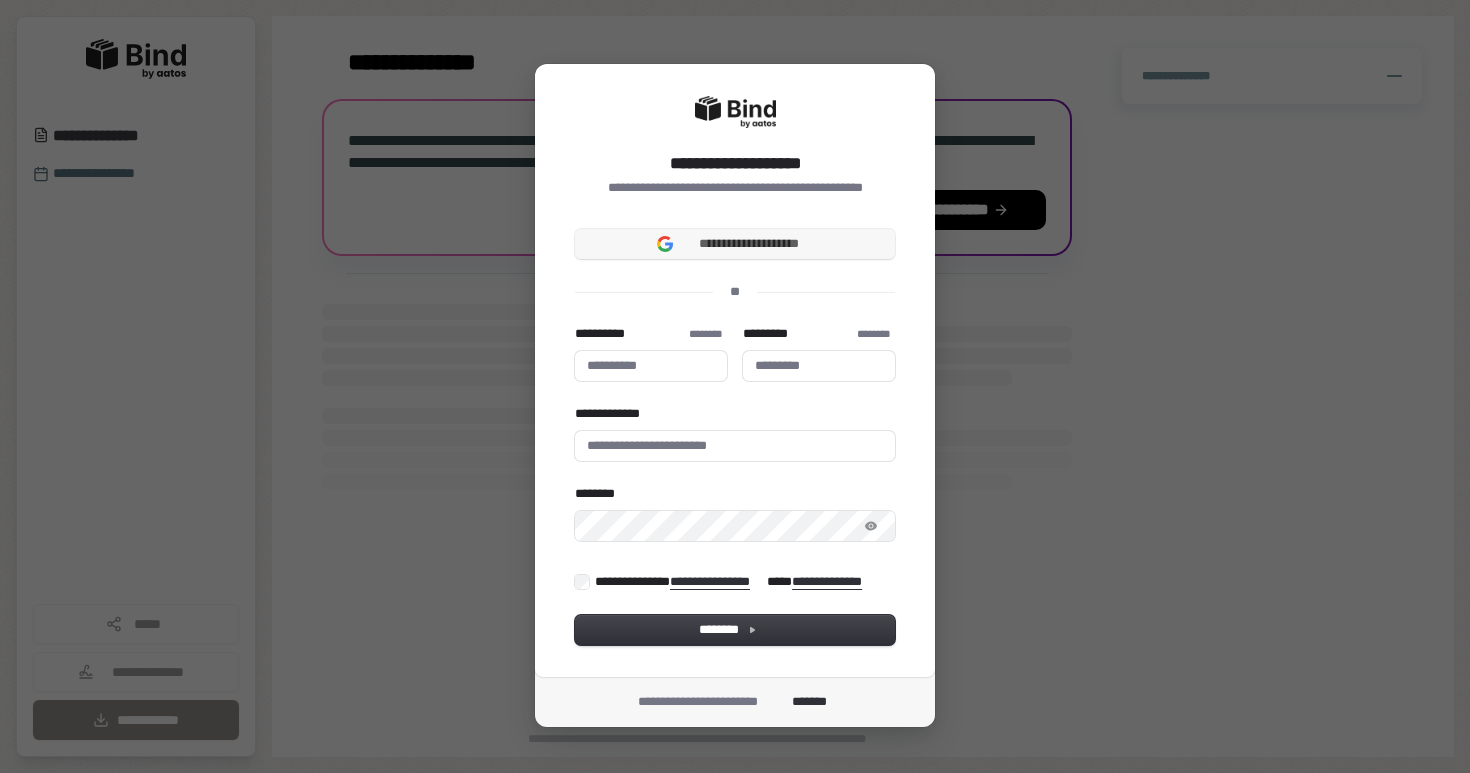 click on "**********" at bounding box center (749, 244) 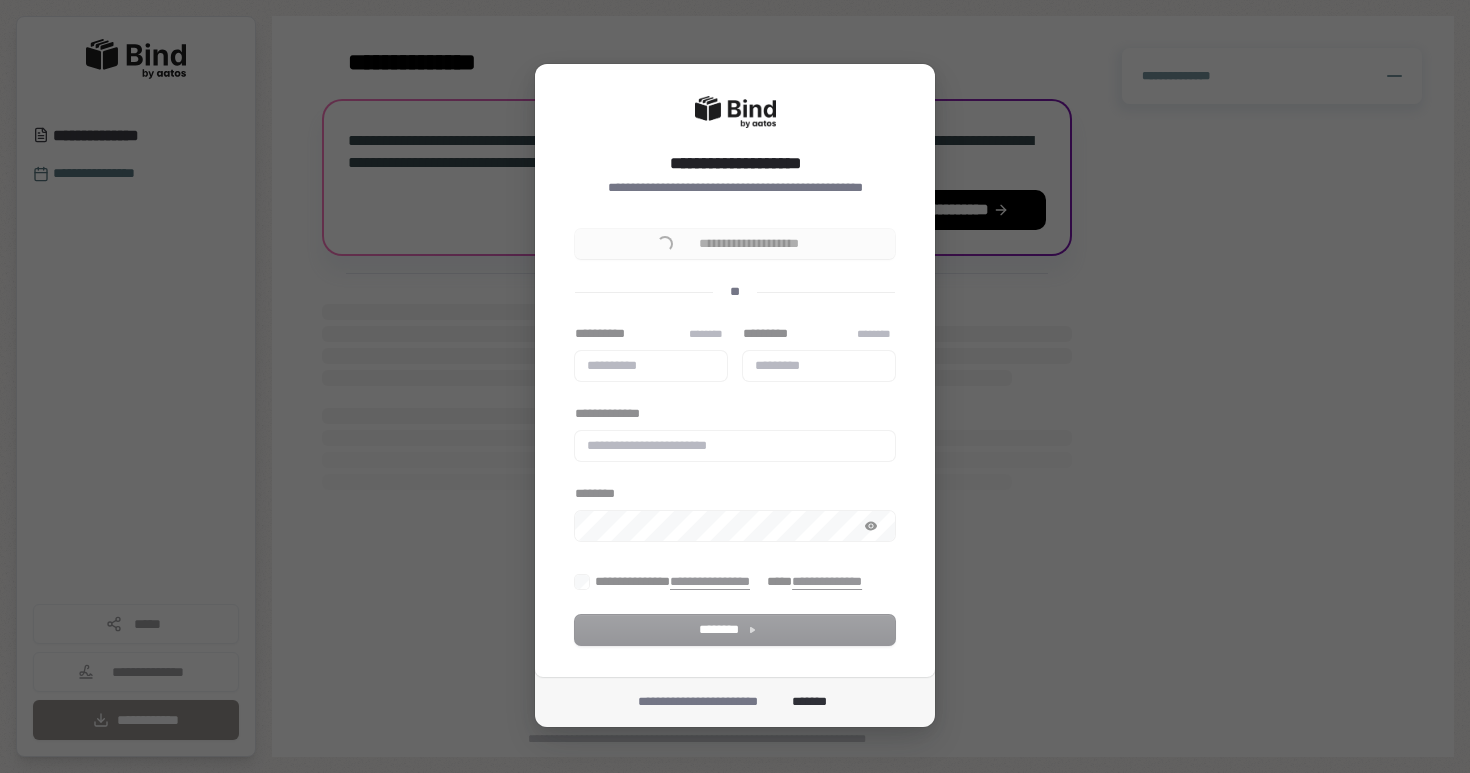 click on "**********" at bounding box center (735, 244) 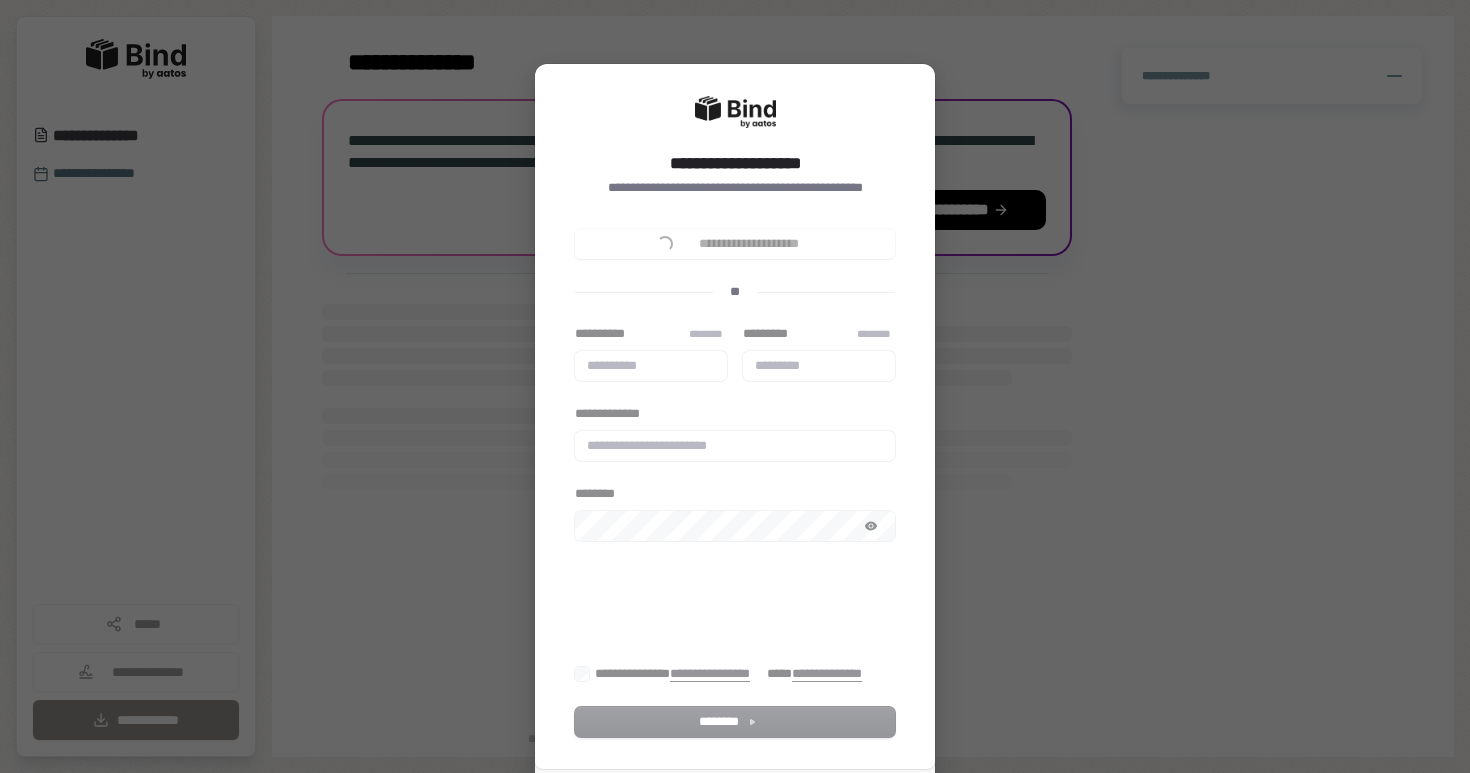 drag, startPoint x: 579, startPoint y: 679, endPoint x: 865, endPoint y: 288, distance: 484.43472 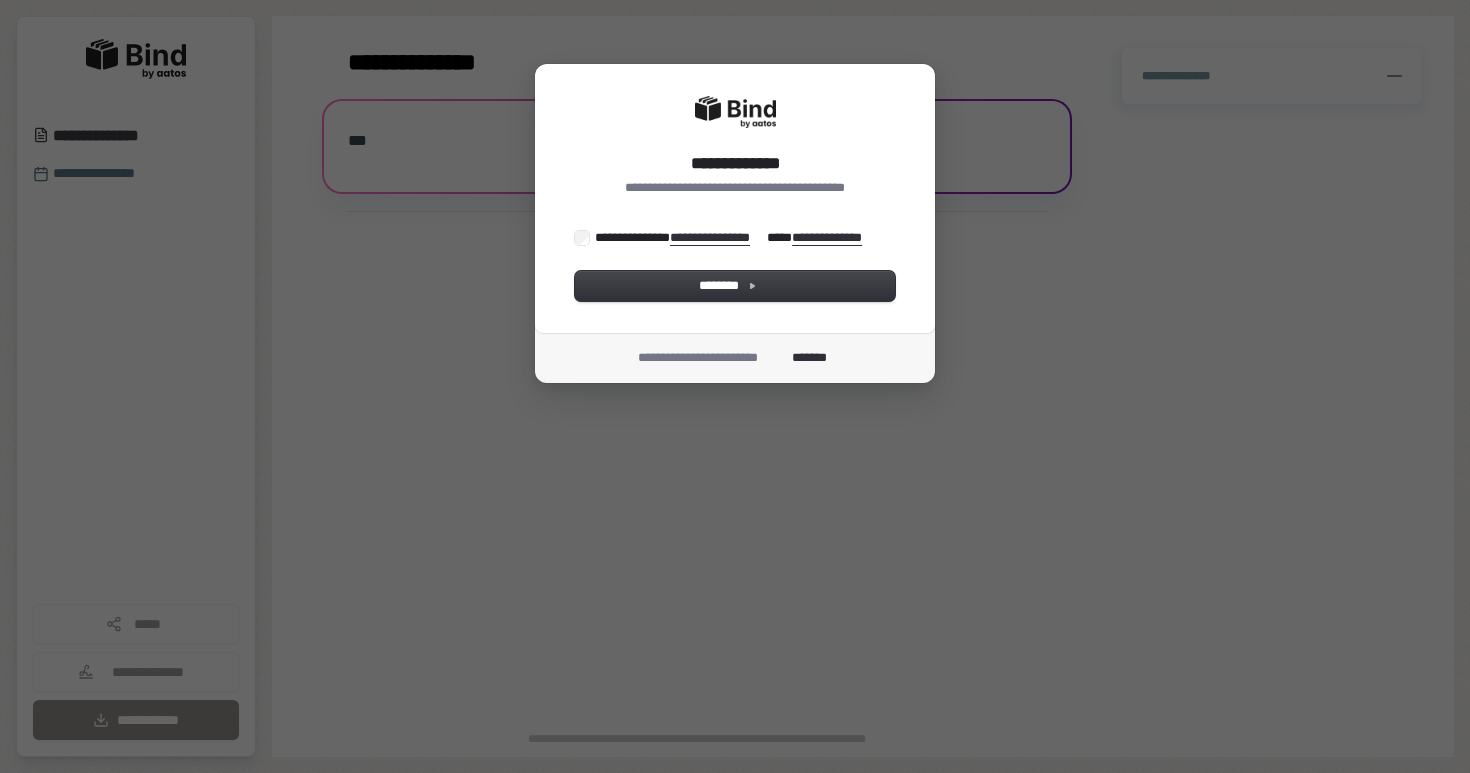 scroll, scrollTop: 0, scrollLeft: 0, axis: both 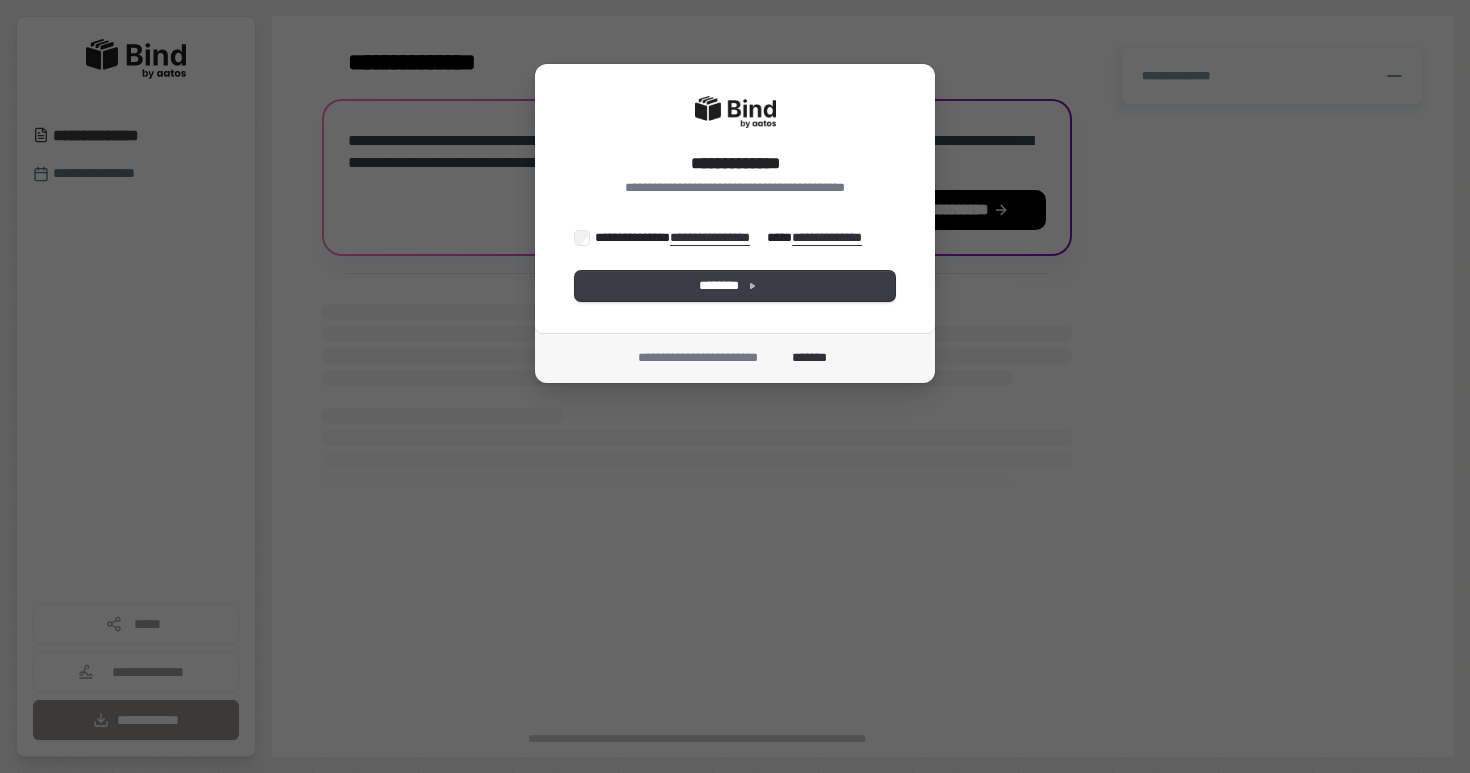 click on "********" at bounding box center (735, 286) 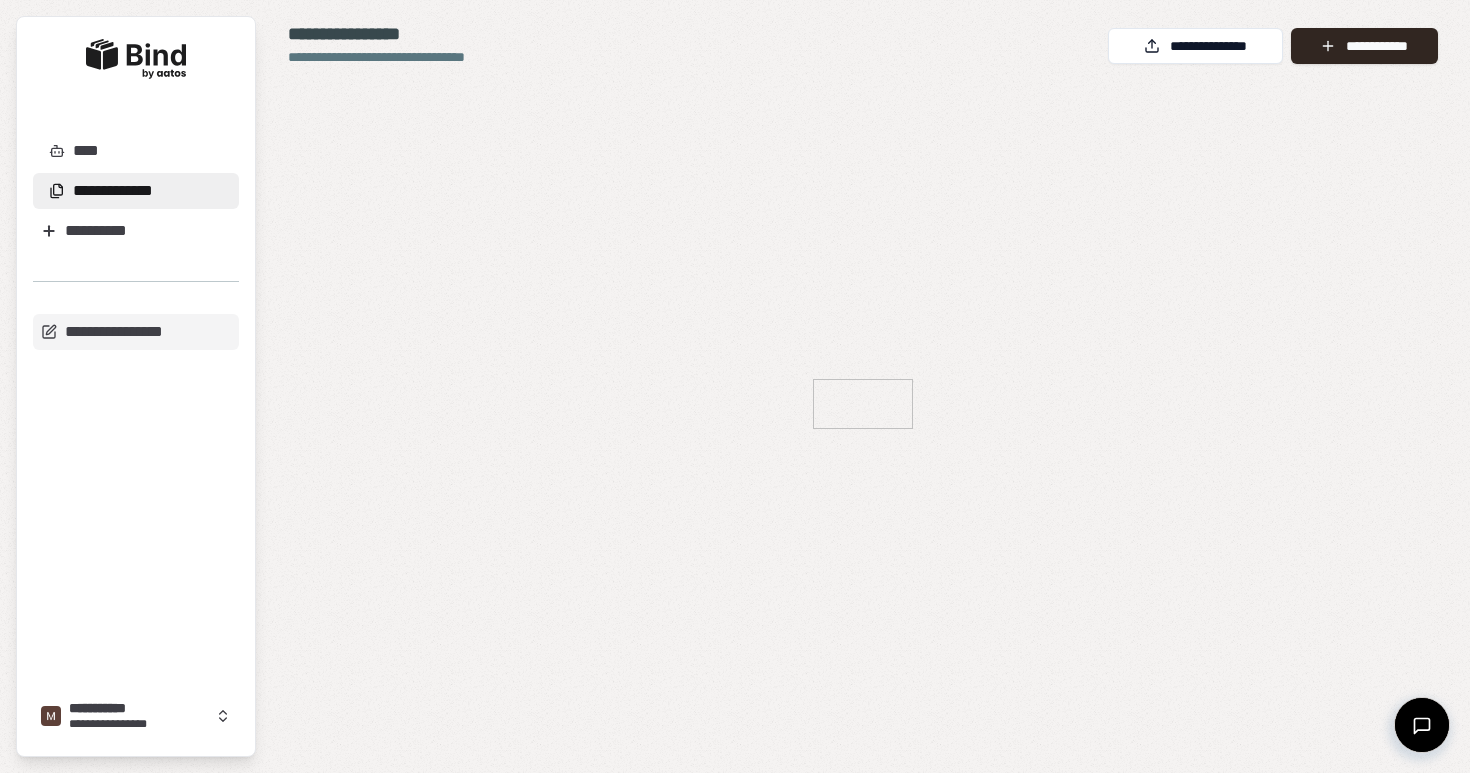 scroll, scrollTop: 0, scrollLeft: 0, axis: both 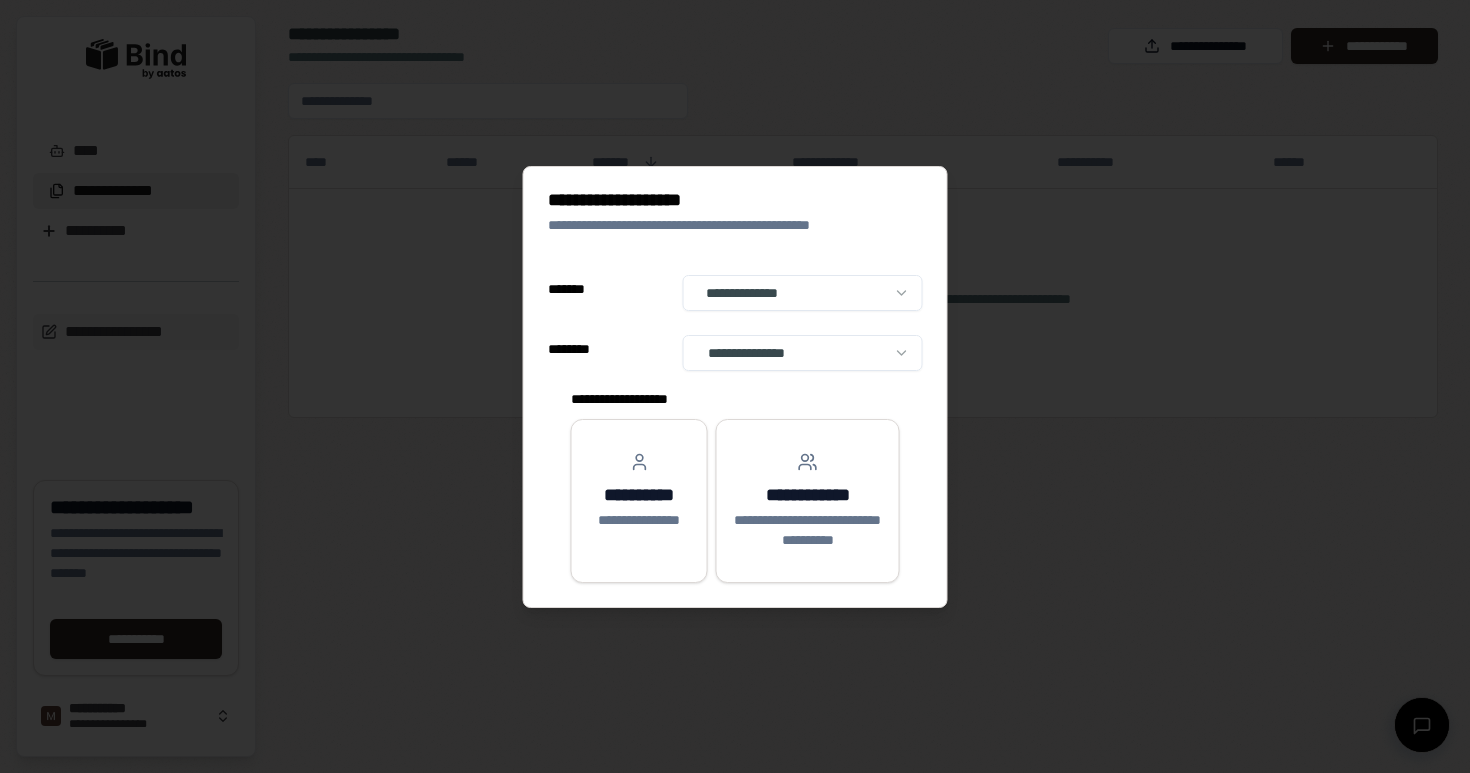 select on "**" 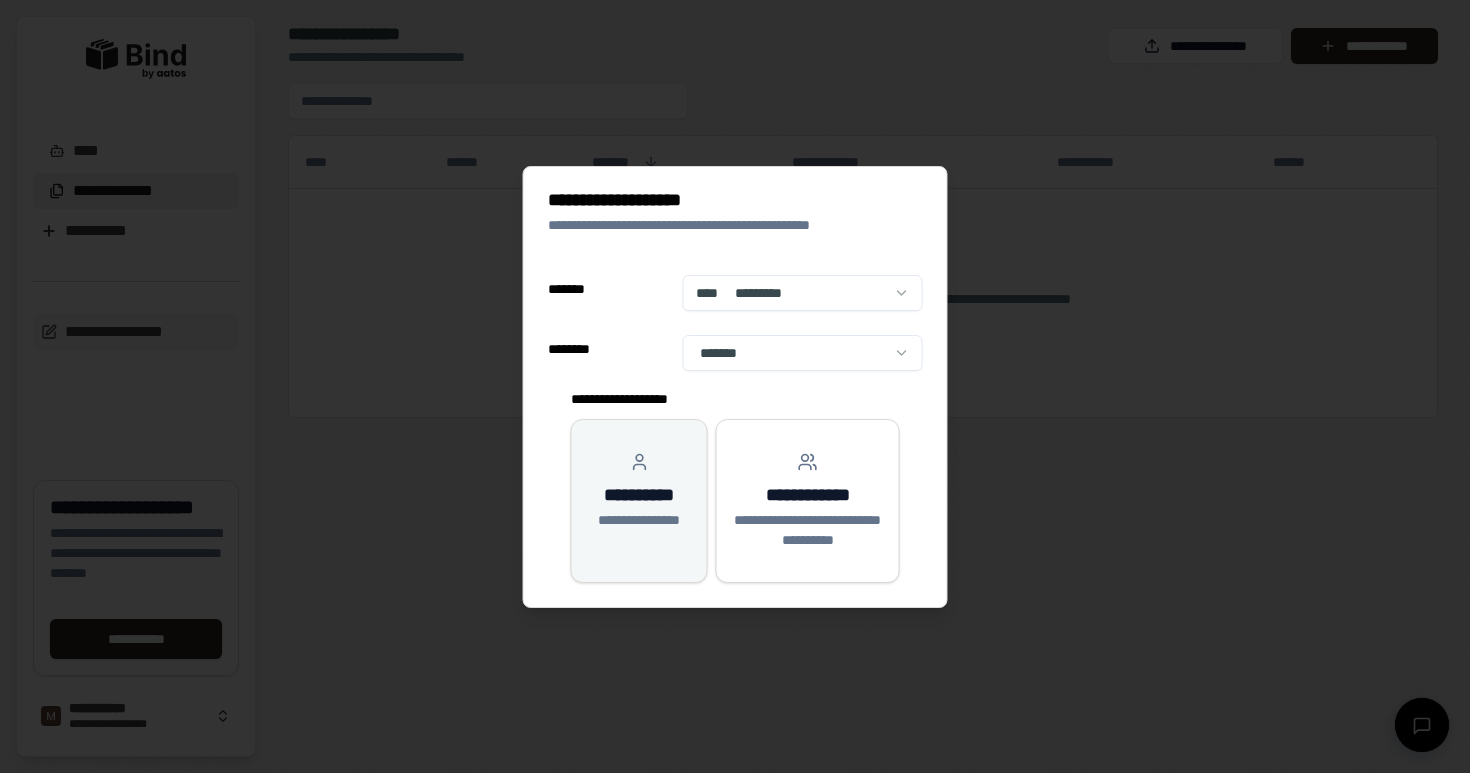 click on "**********" at bounding box center [639, 491] 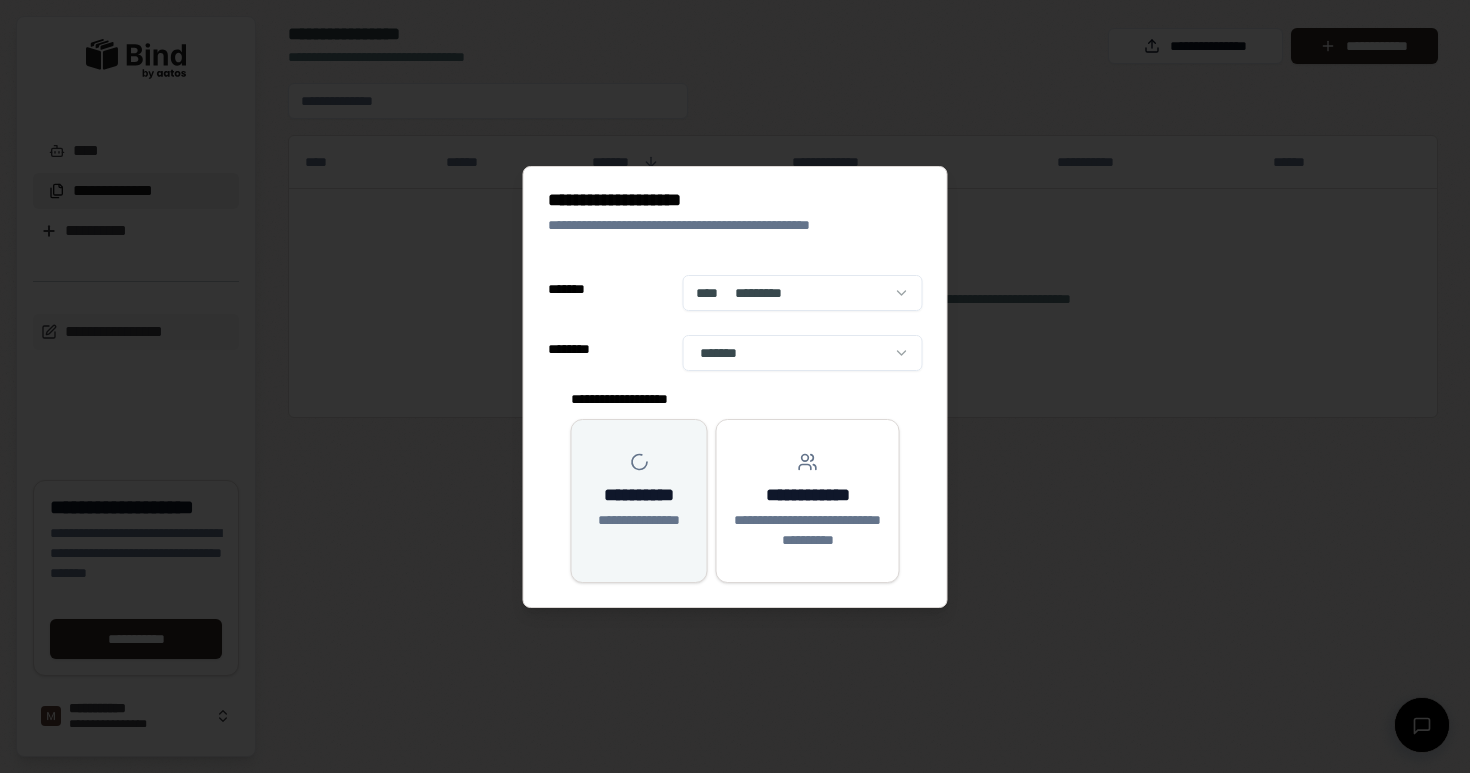 click on "**********" at bounding box center [639, 491] 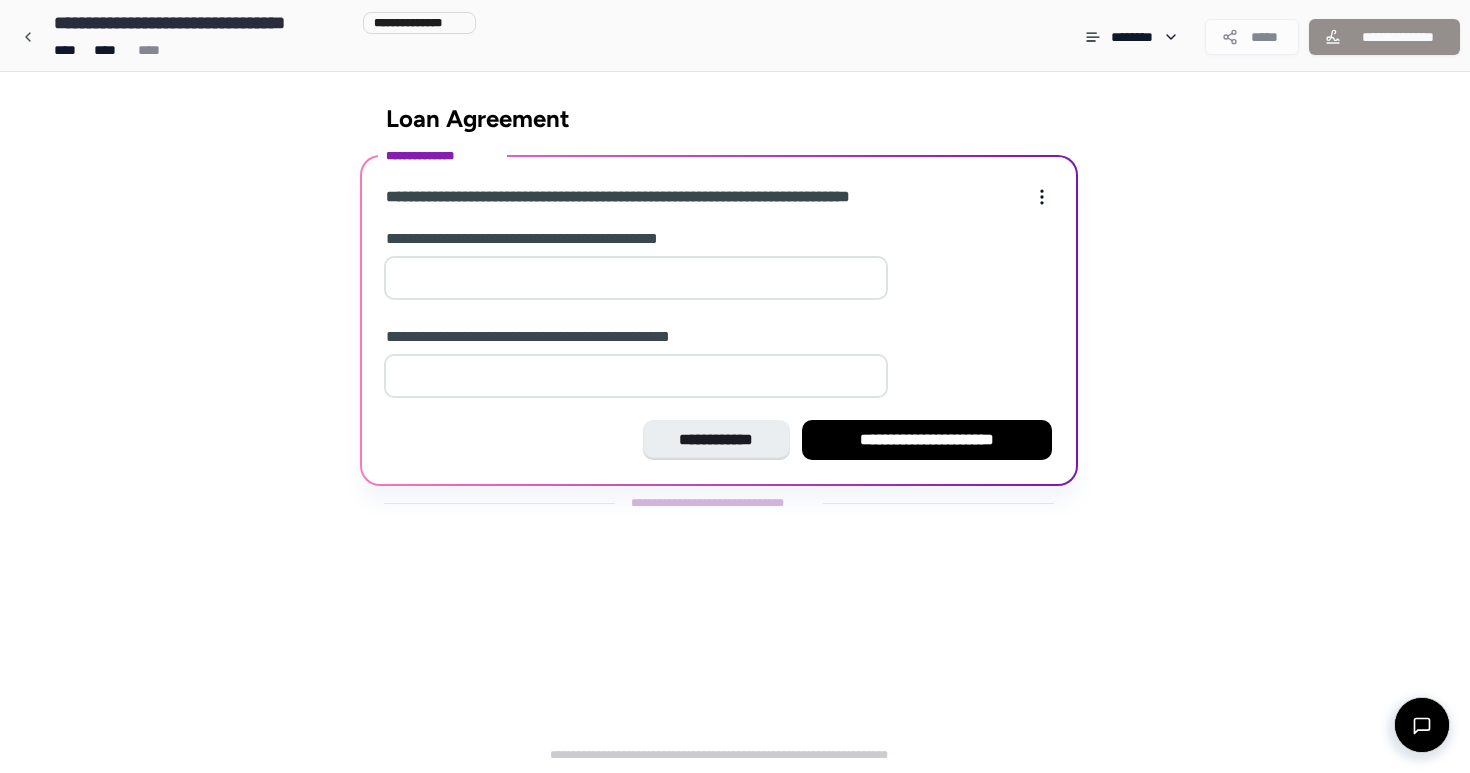 click at bounding box center (636, 278) 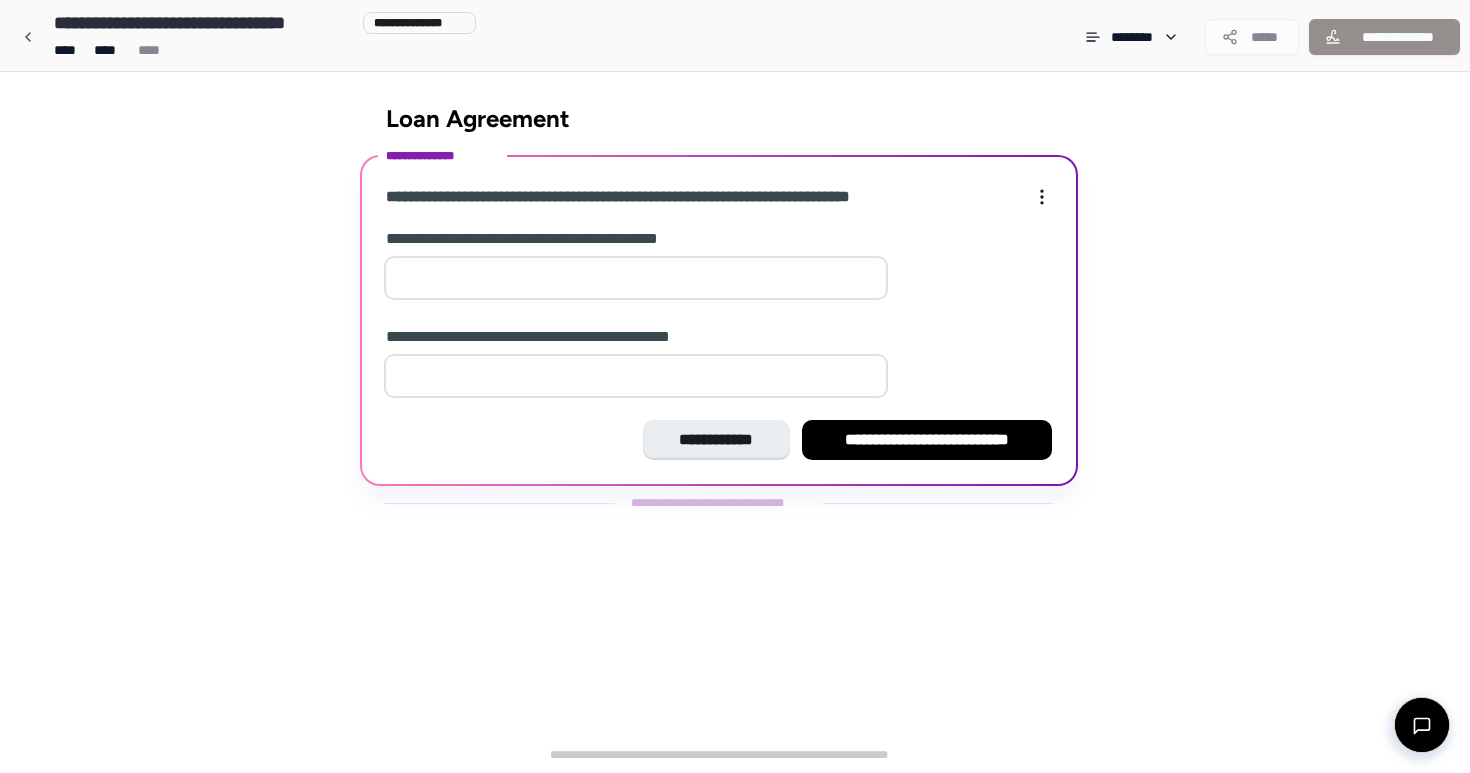 type on "*" 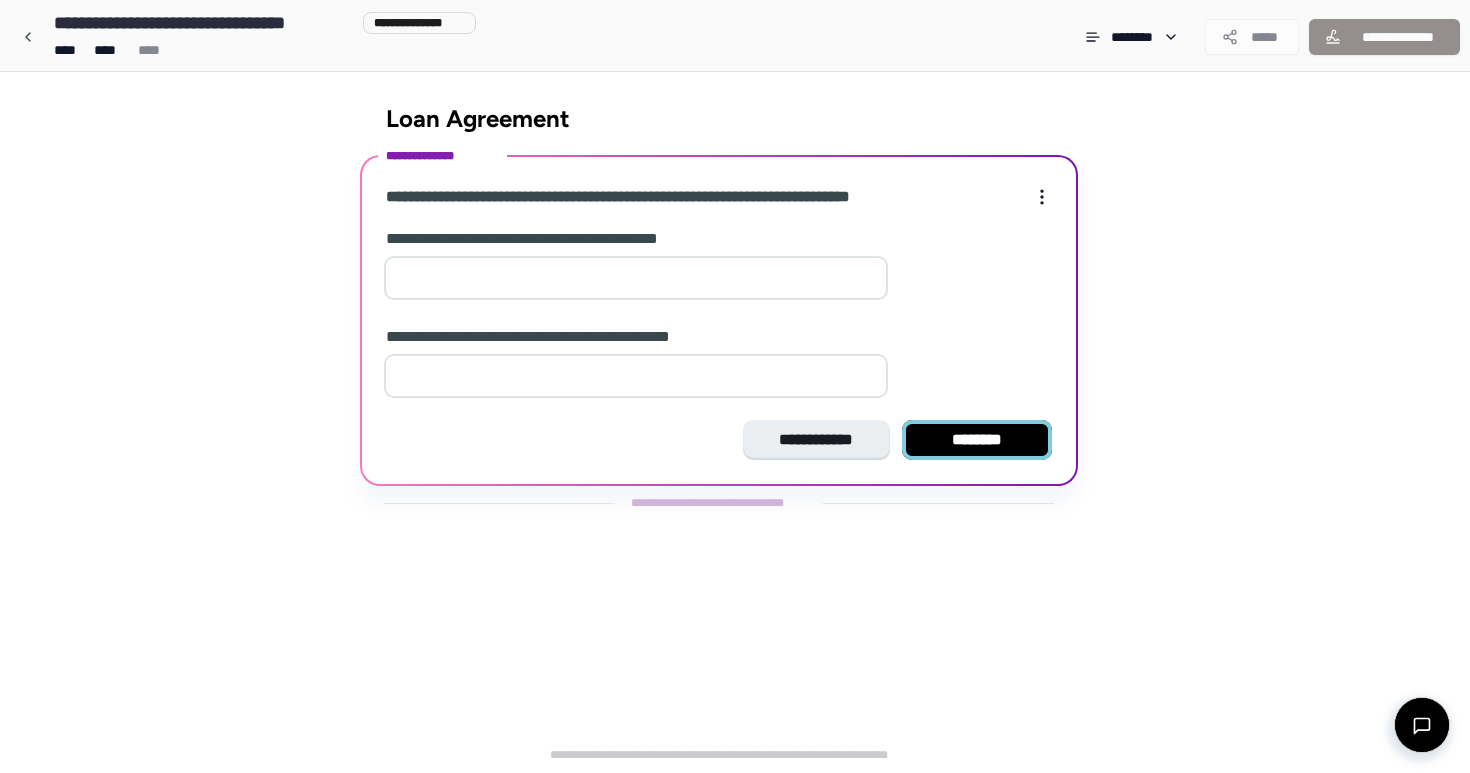 type on "*" 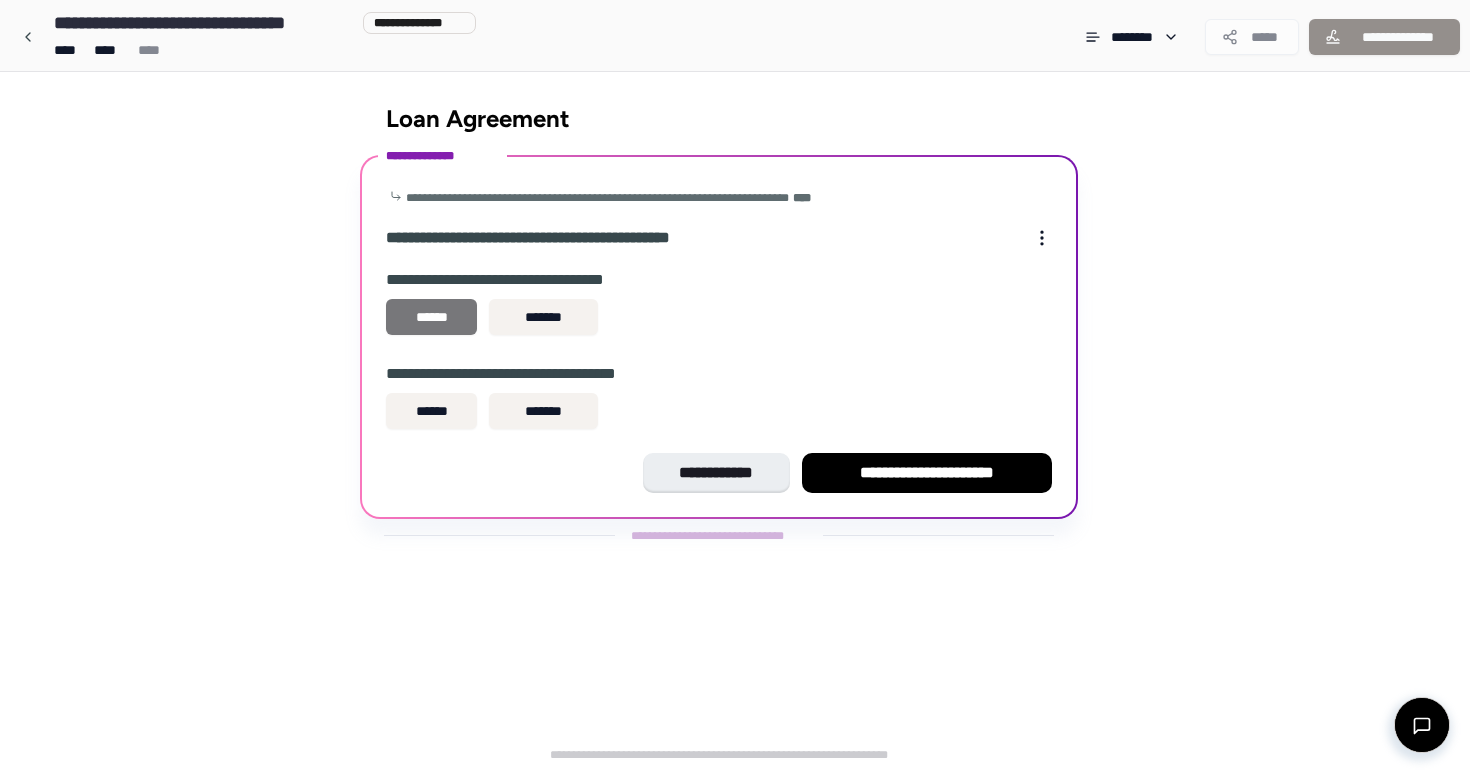 click on "******" at bounding box center [431, 317] 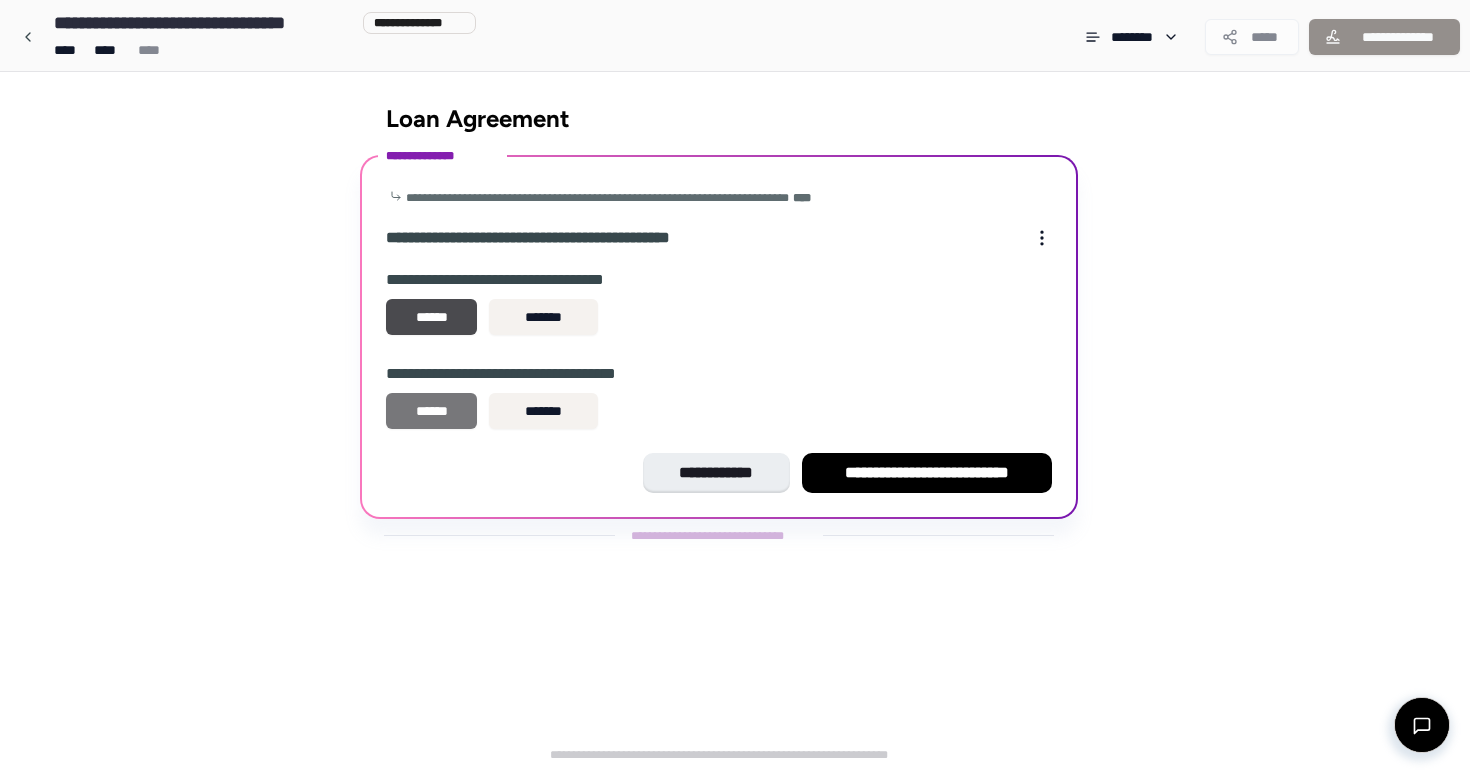 click on "******" at bounding box center [431, 411] 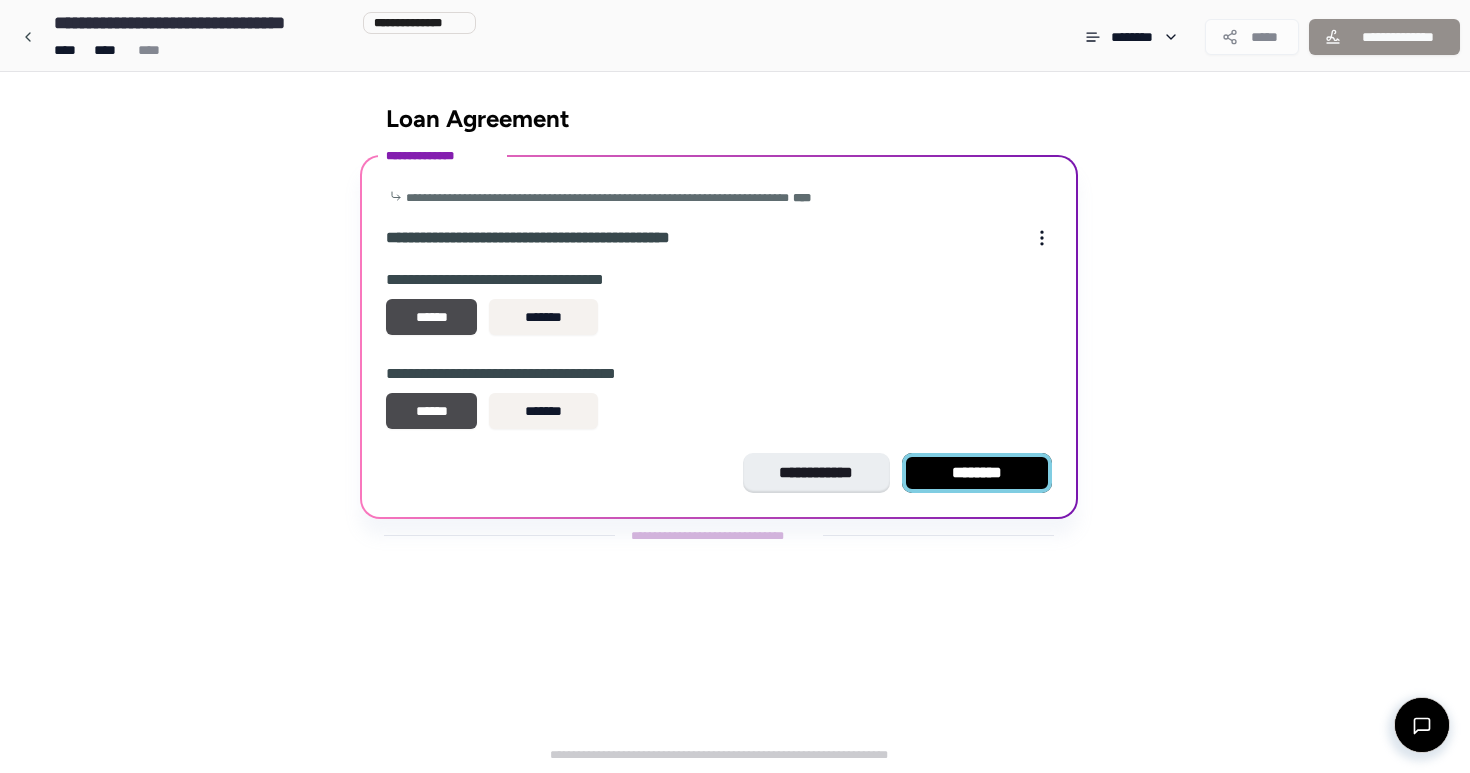 click on "********" at bounding box center [977, 473] 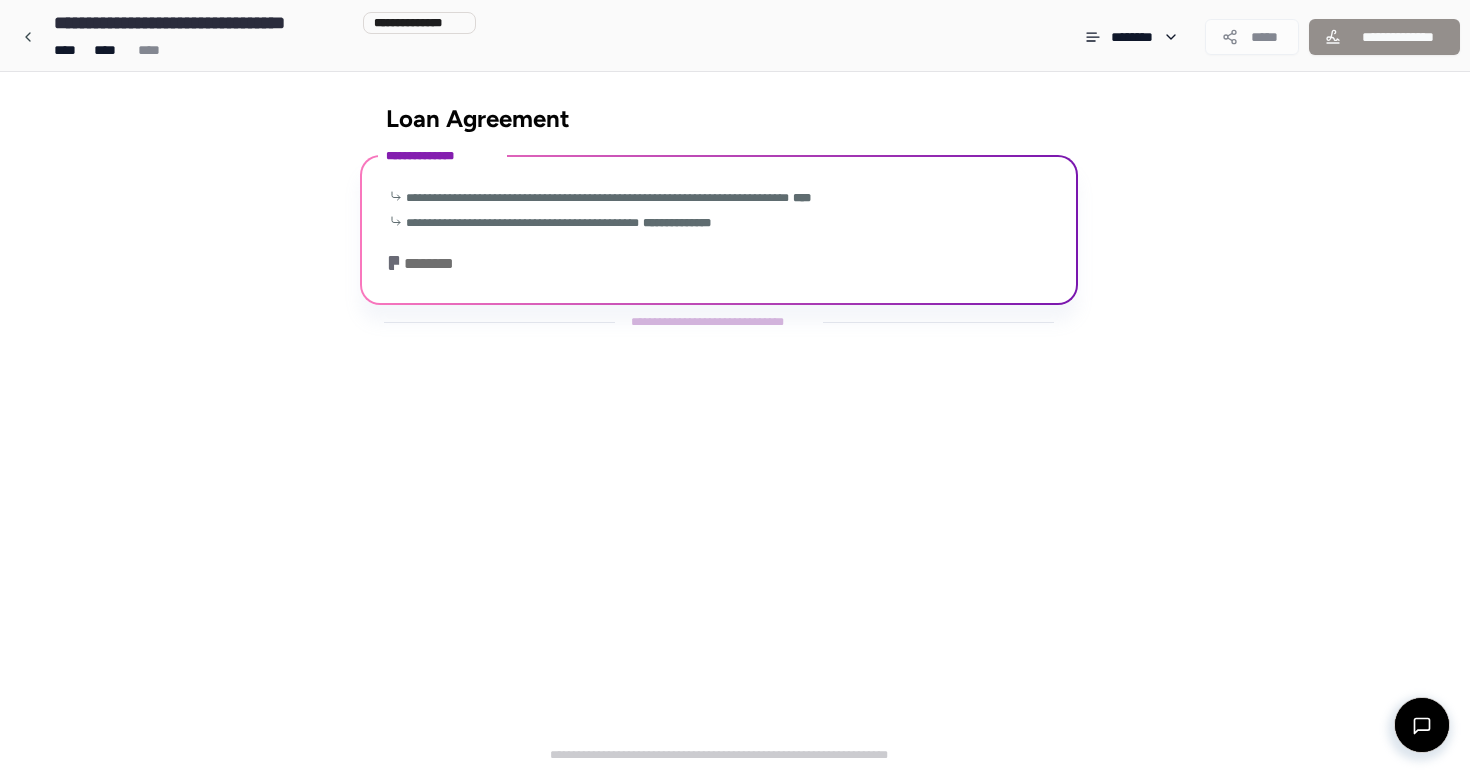 click on "**********" at bounding box center [719, 227] 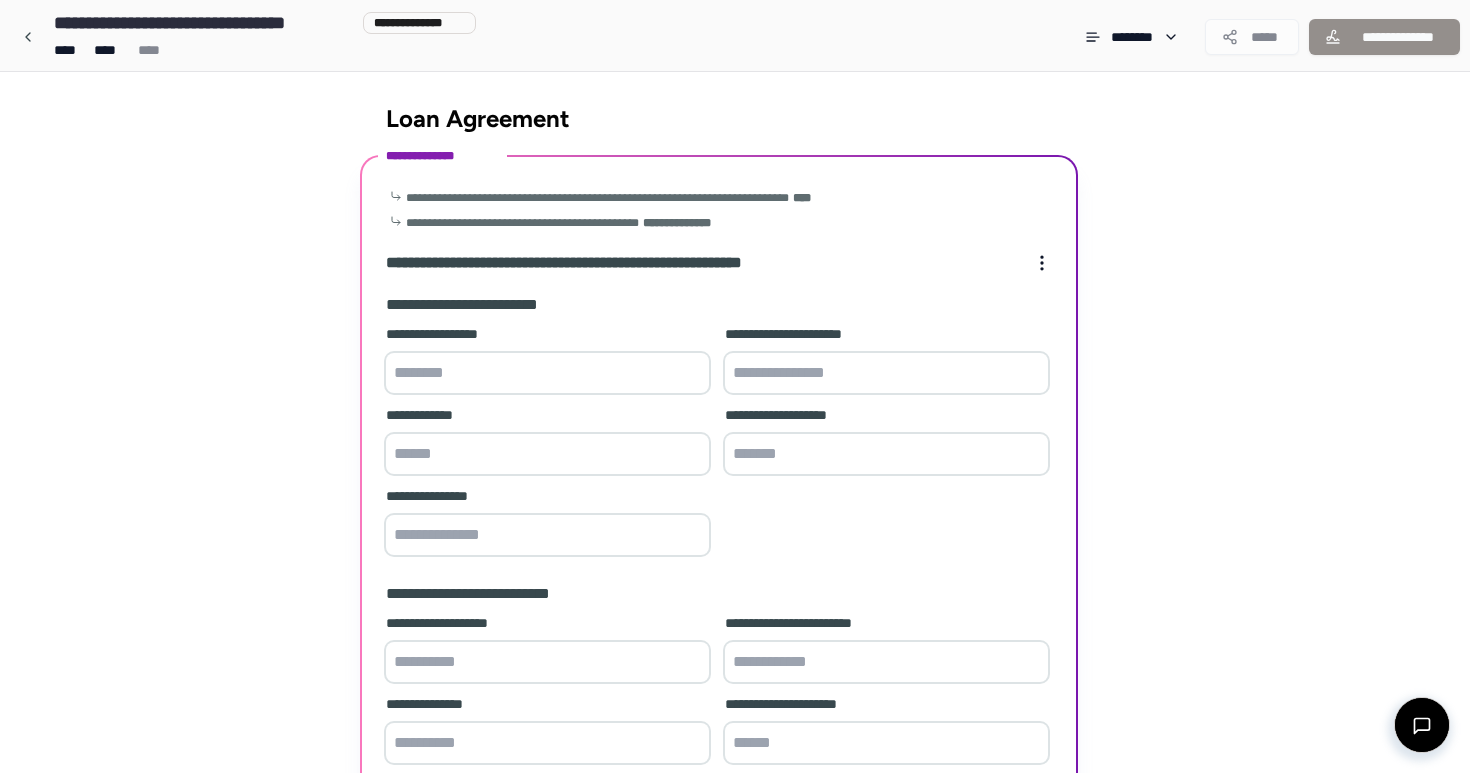 scroll, scrollTop: 239, scrollLeft: 0, axis: vertical 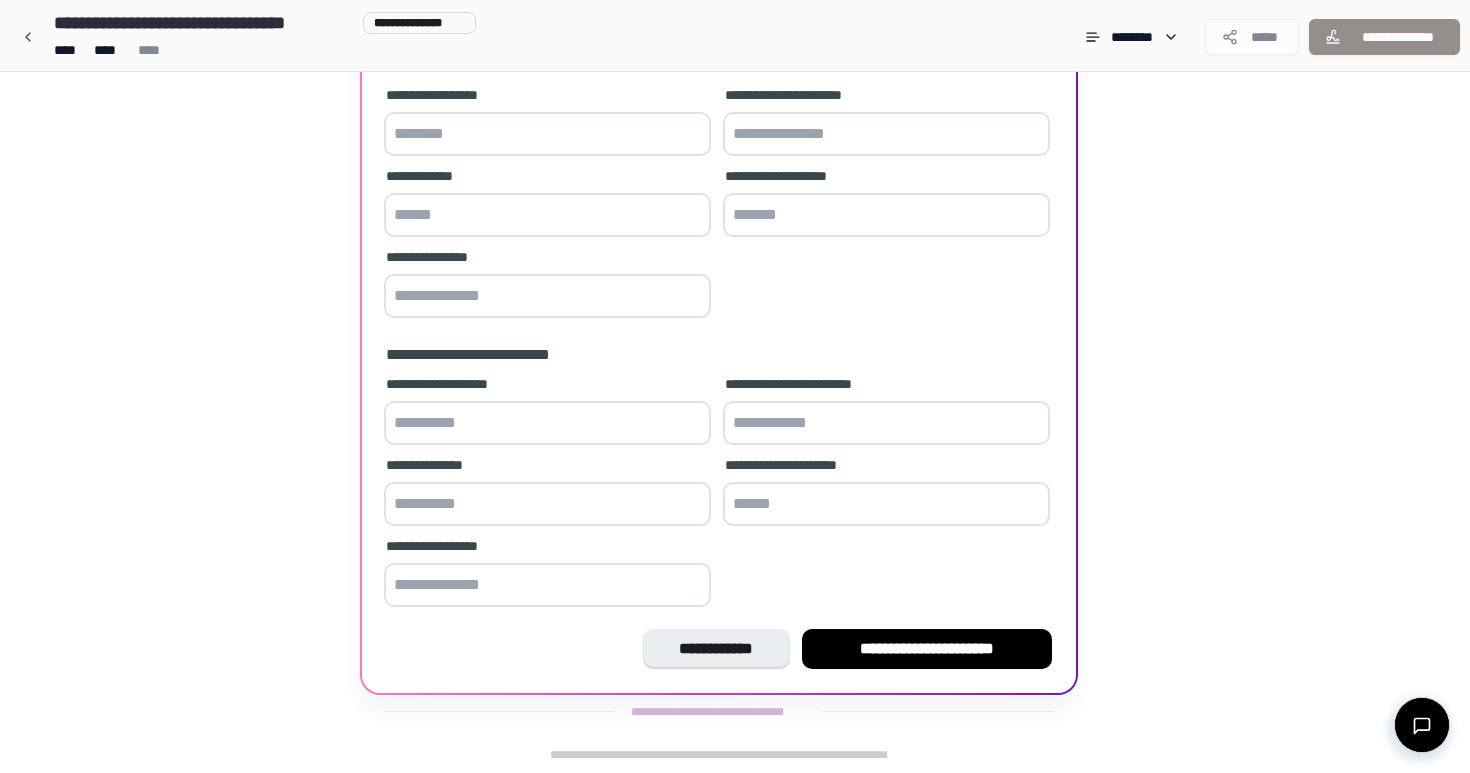 click at bounding box center [547, 423] 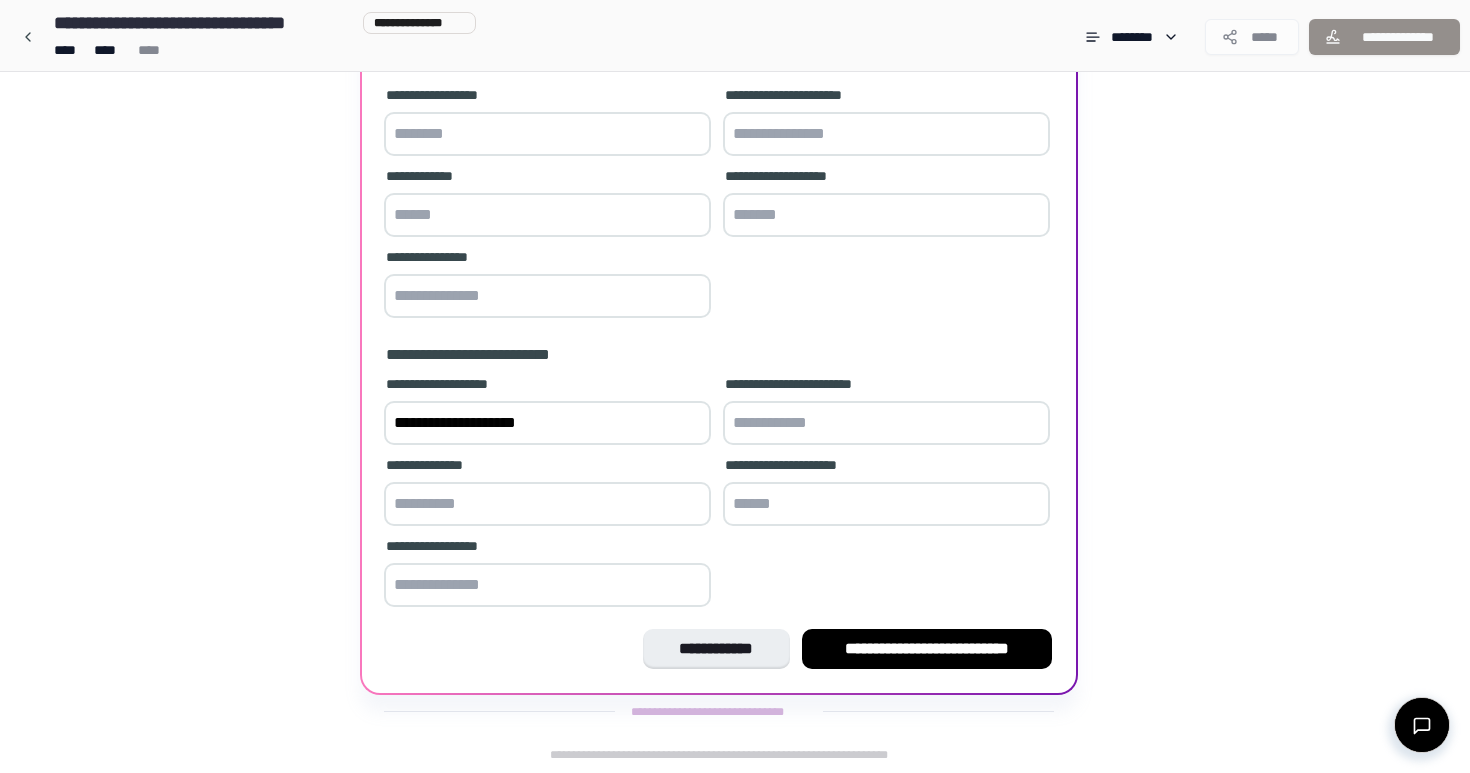 type on "**********" 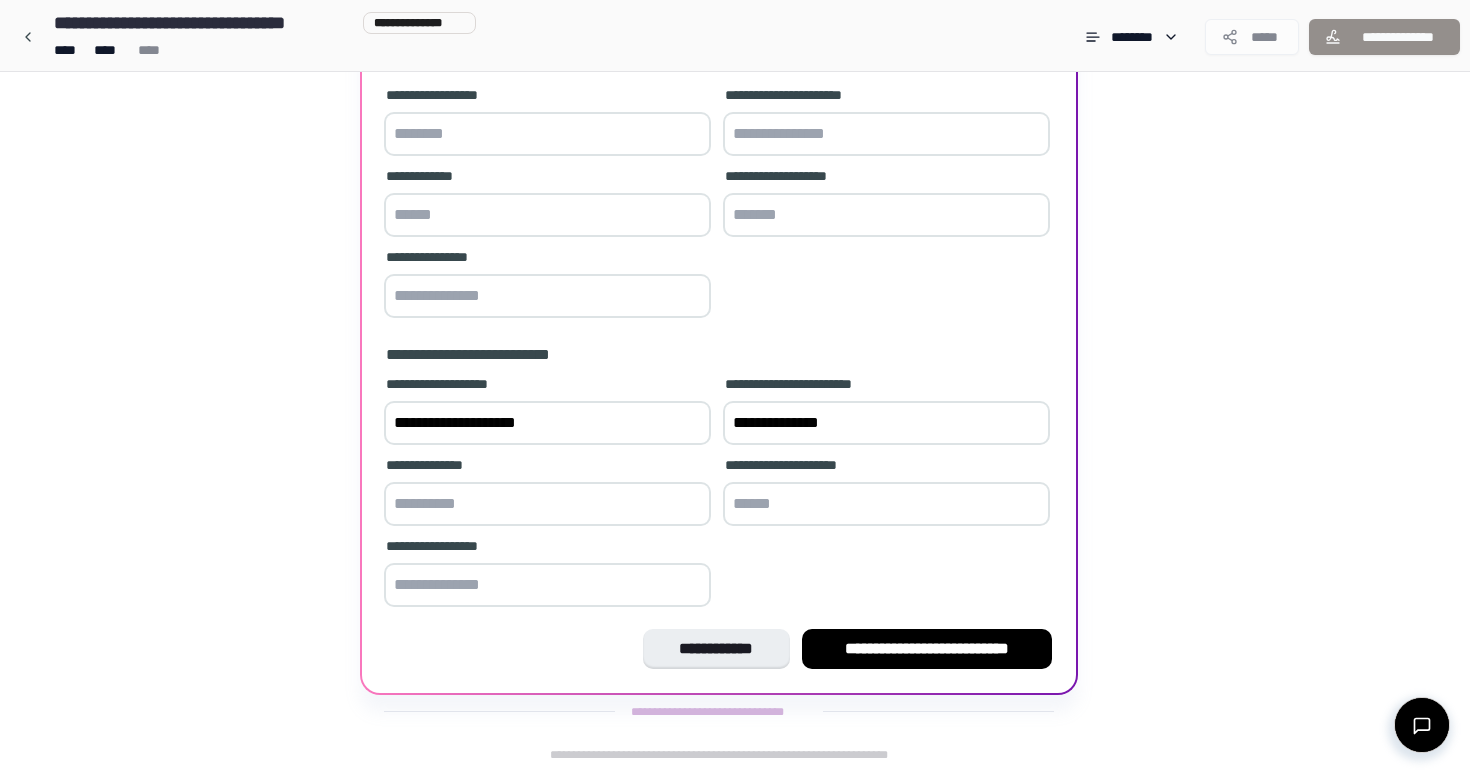 type on "**********" 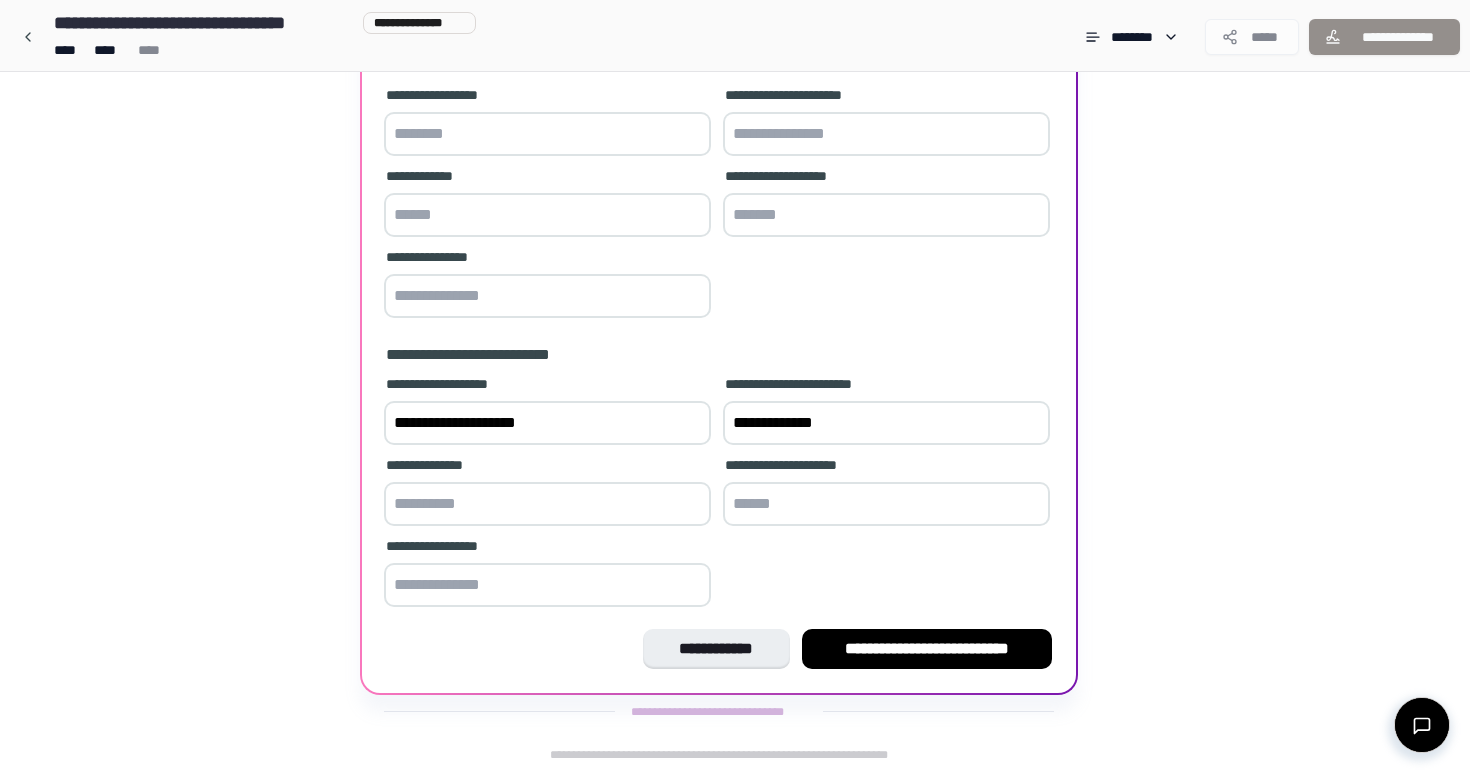 click at bounding box center [547, 504] 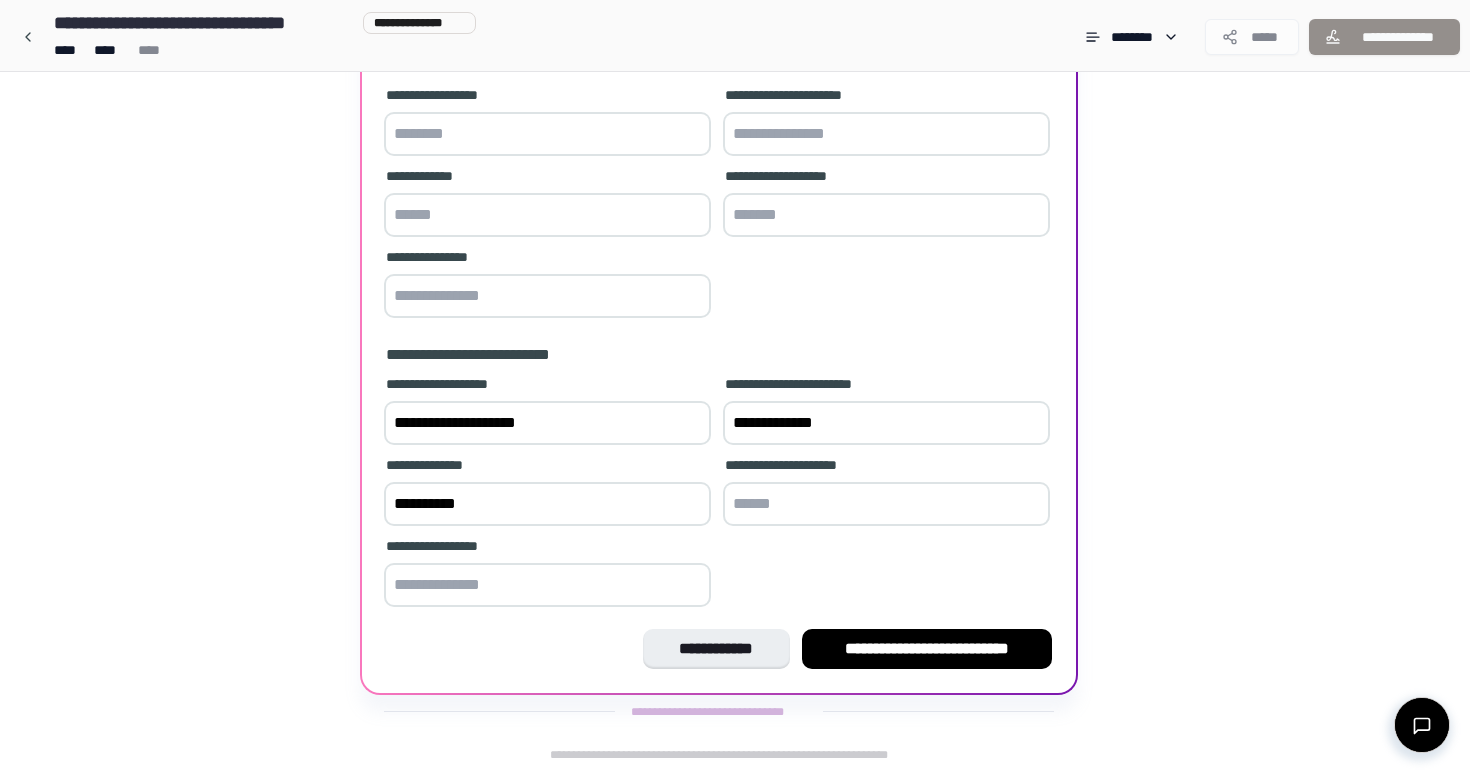 type on "*********" 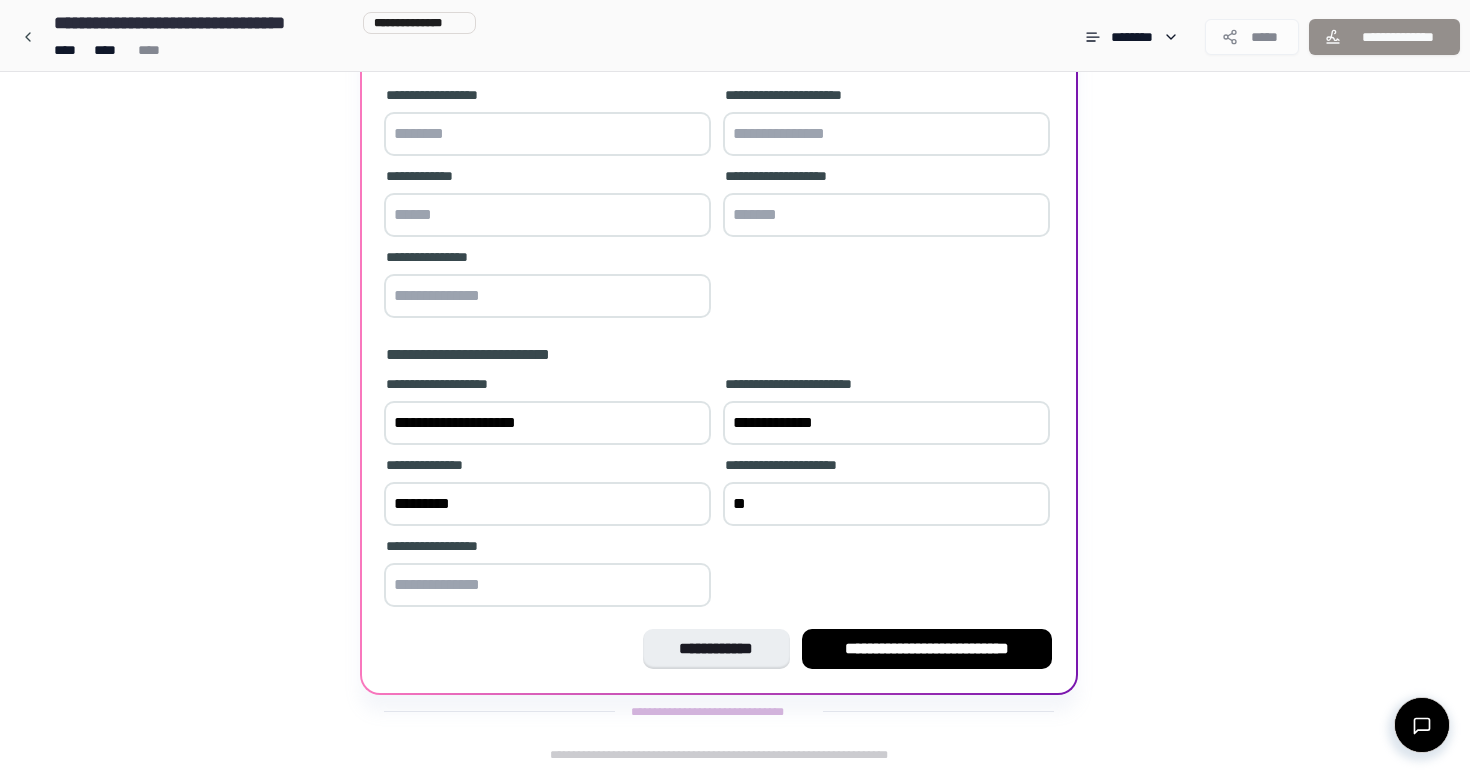 type on "*" 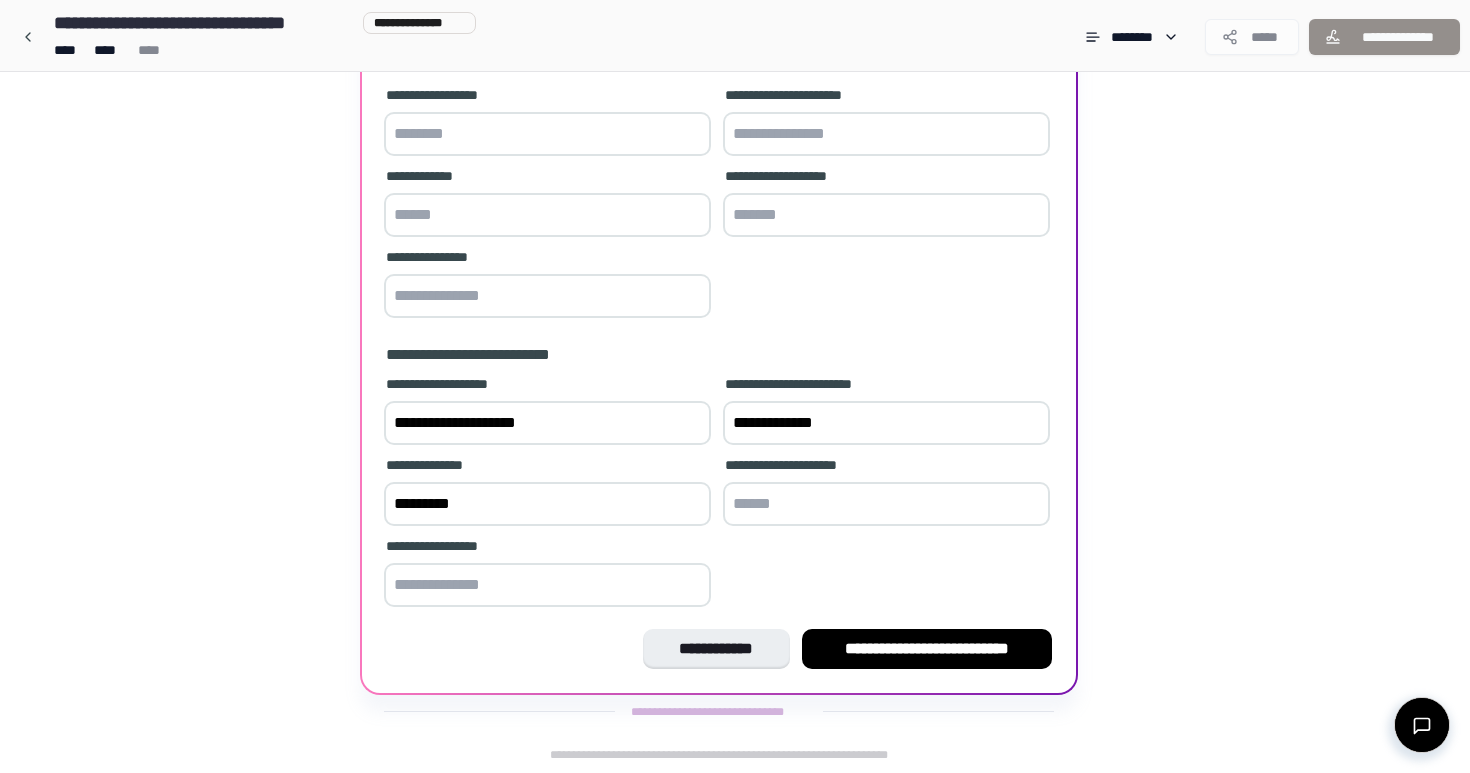 type 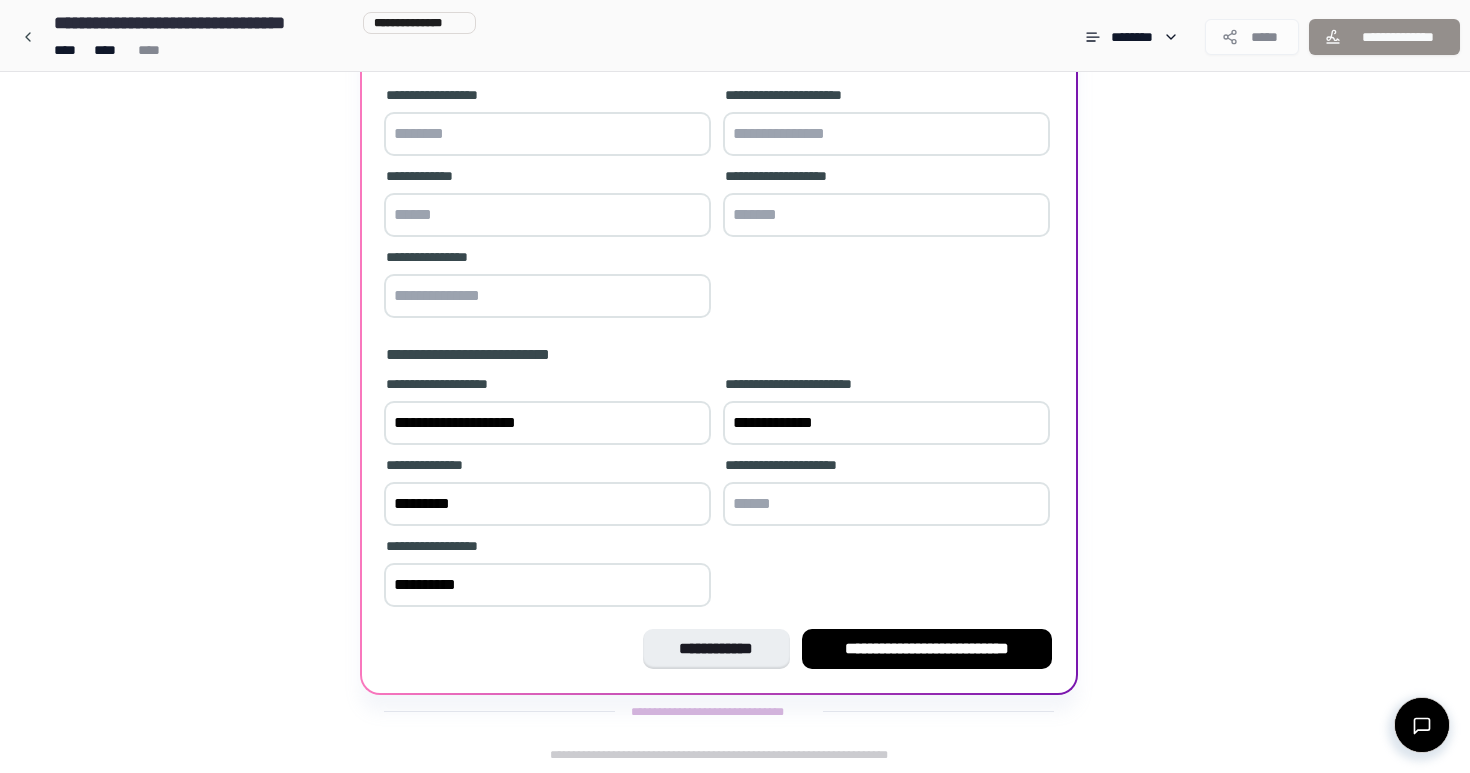 type on "*********" 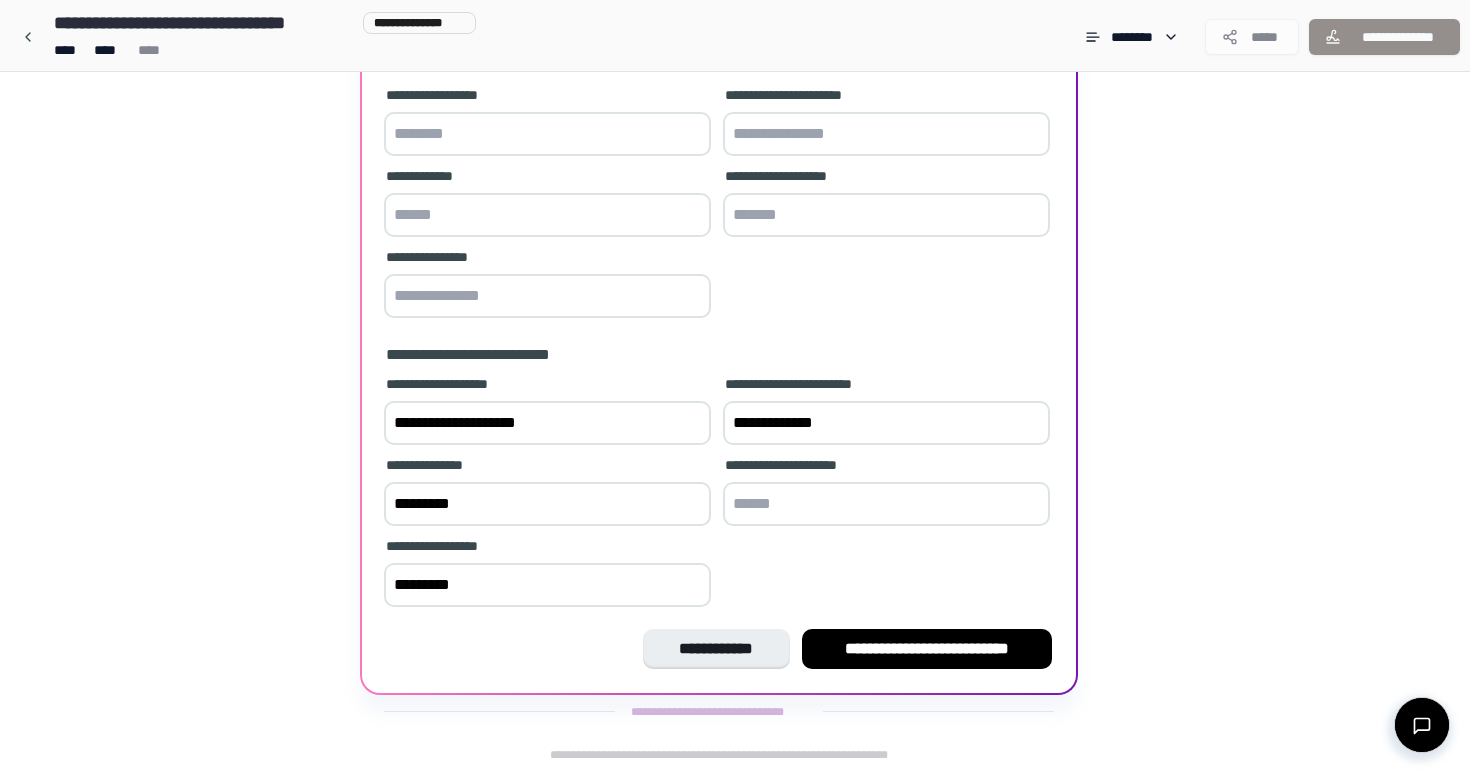 click at bounding box center (547, 134) 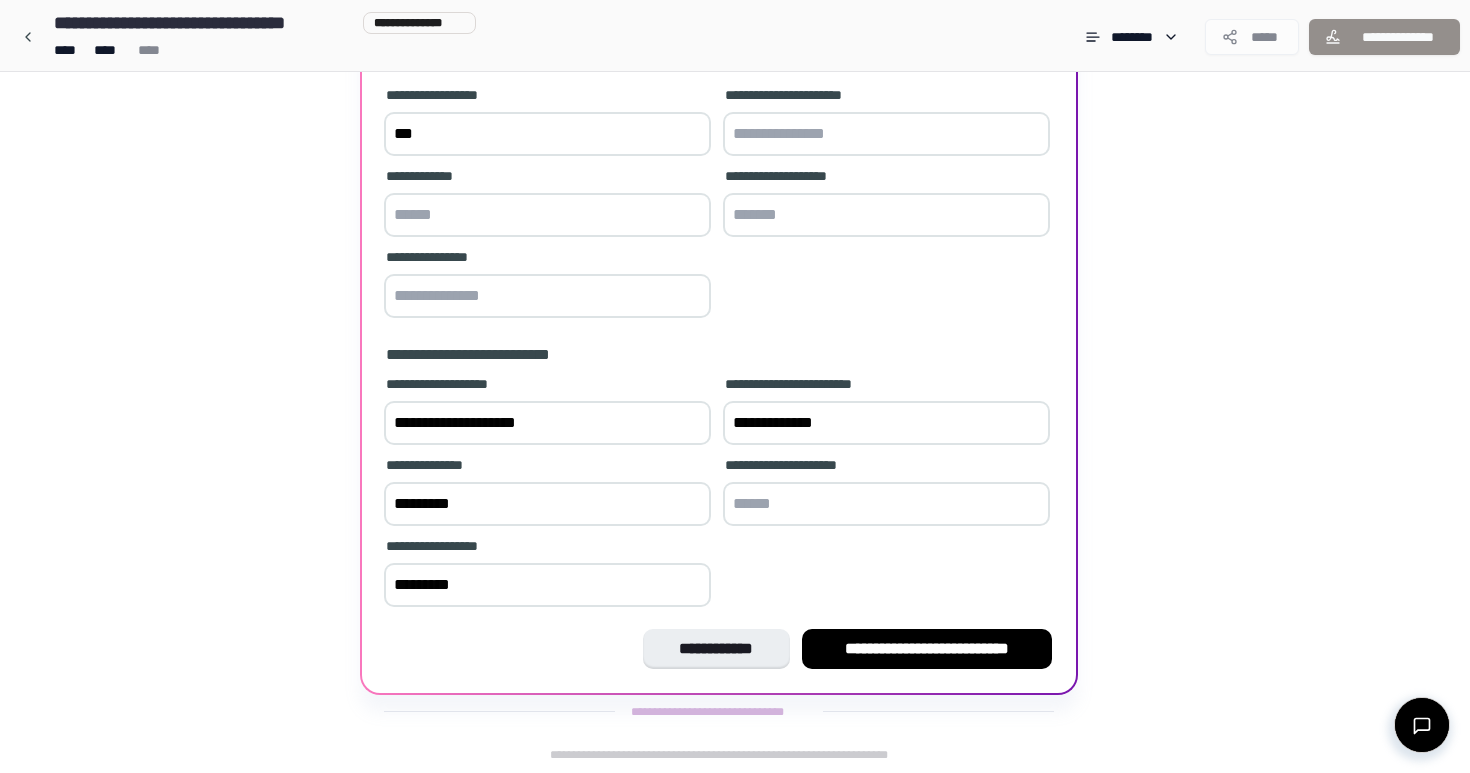 type on "***" 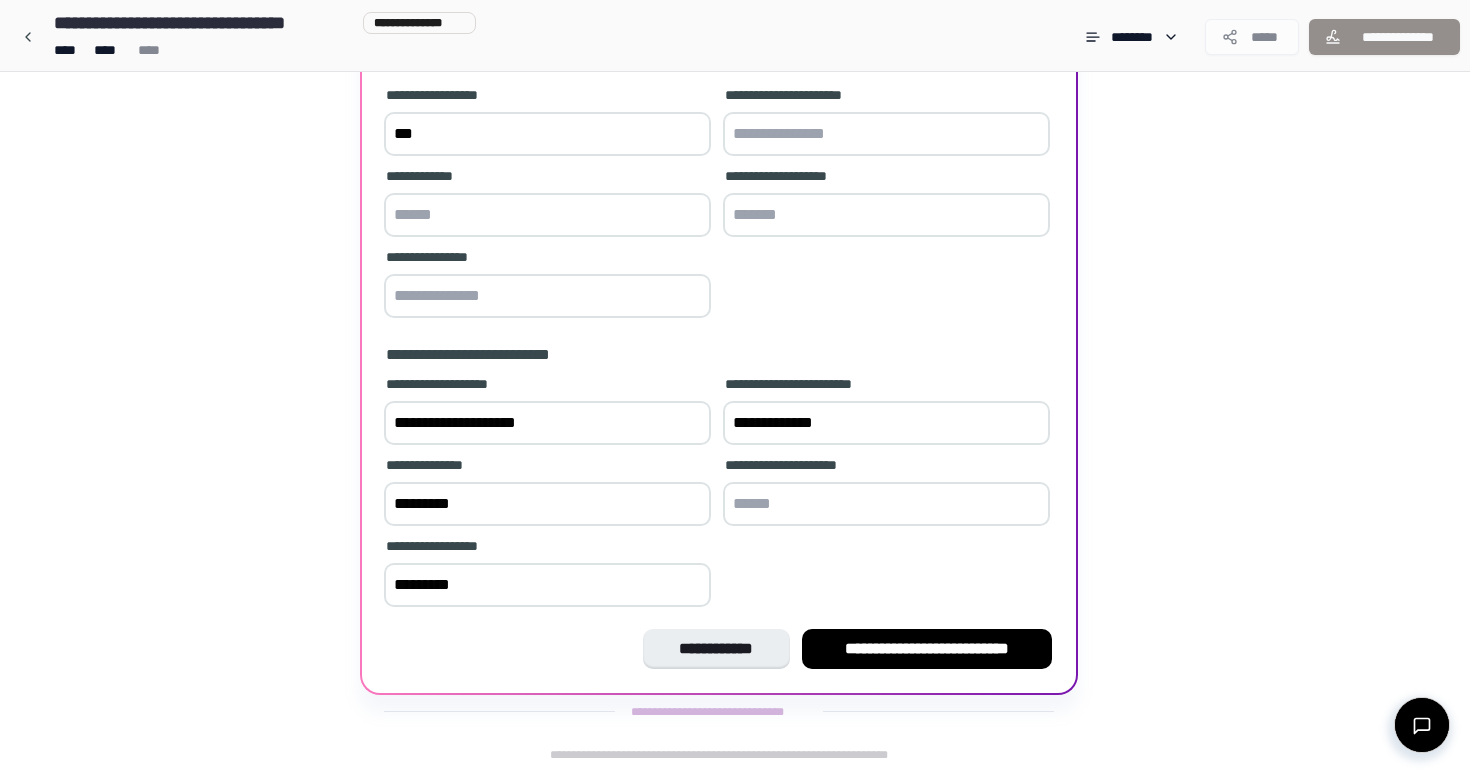 click at bounding box center (886, 134) 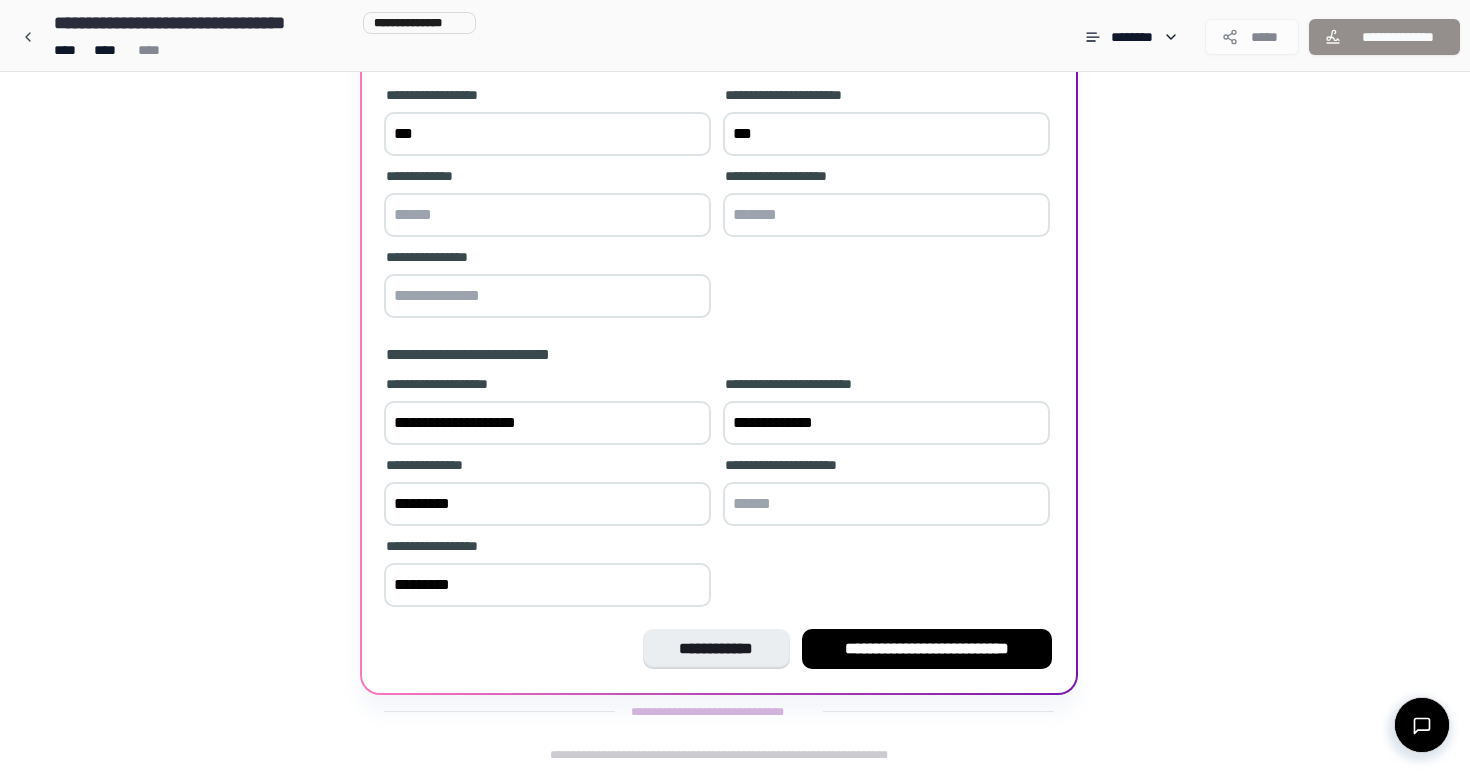 type on "***" 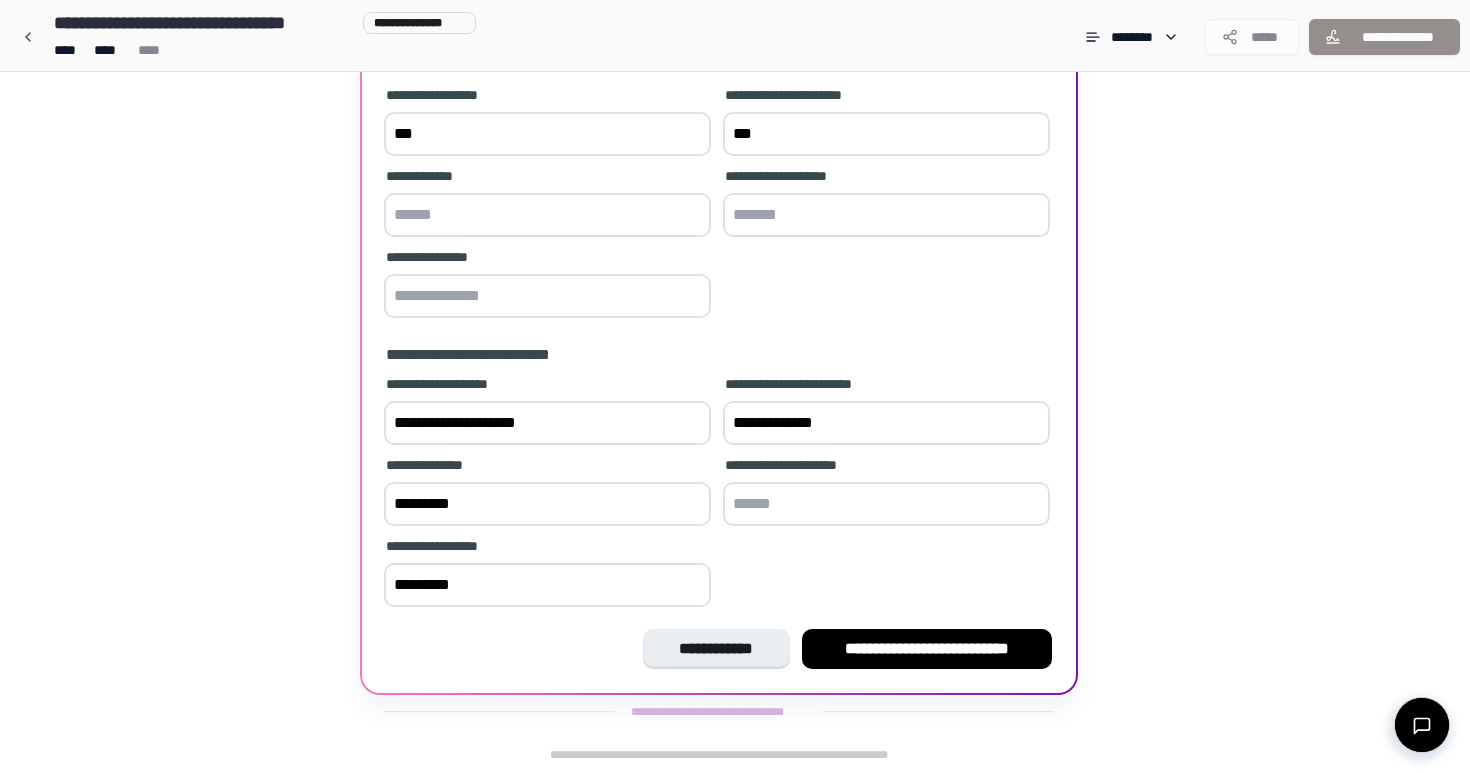 click at bounding box center (886, 215) 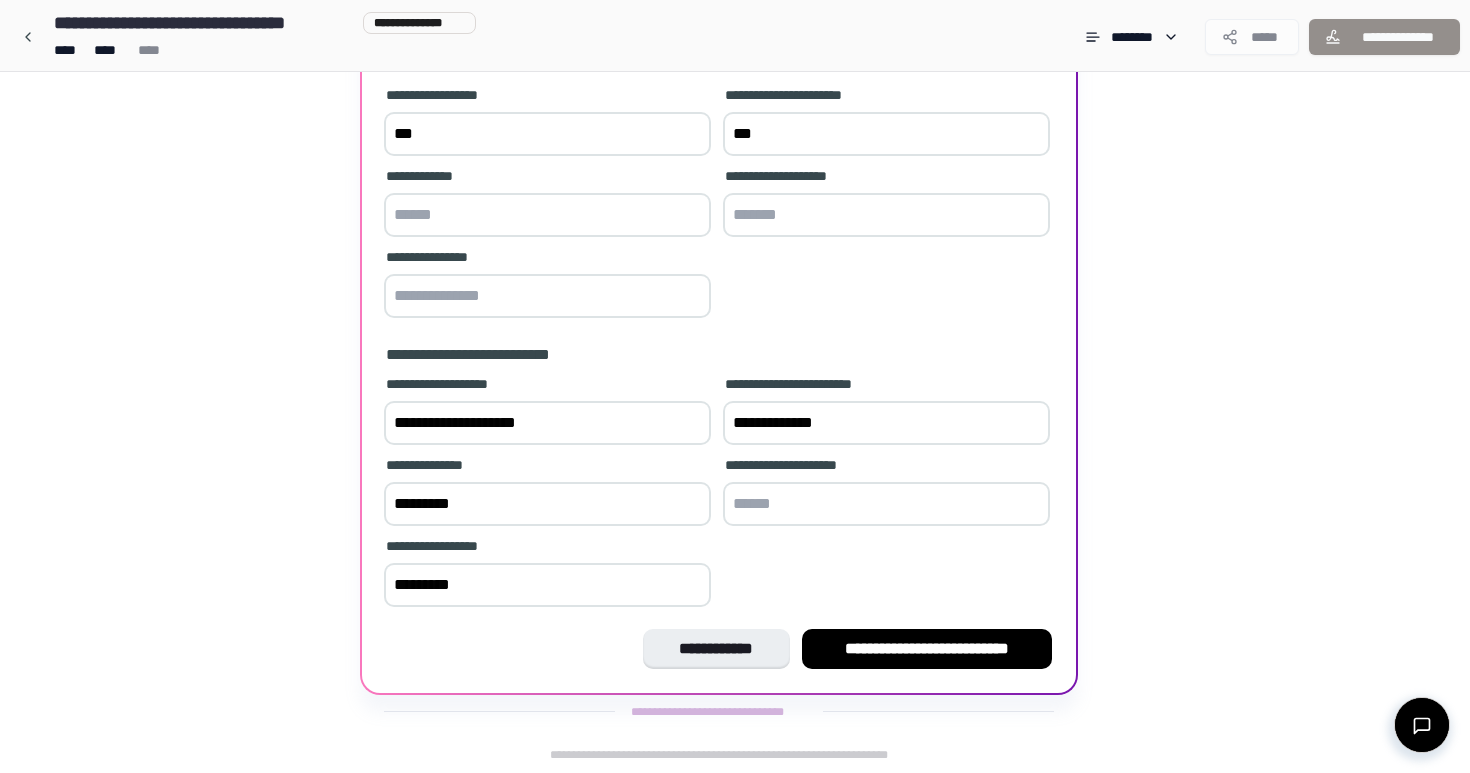 click at bounding box center (547, 215) 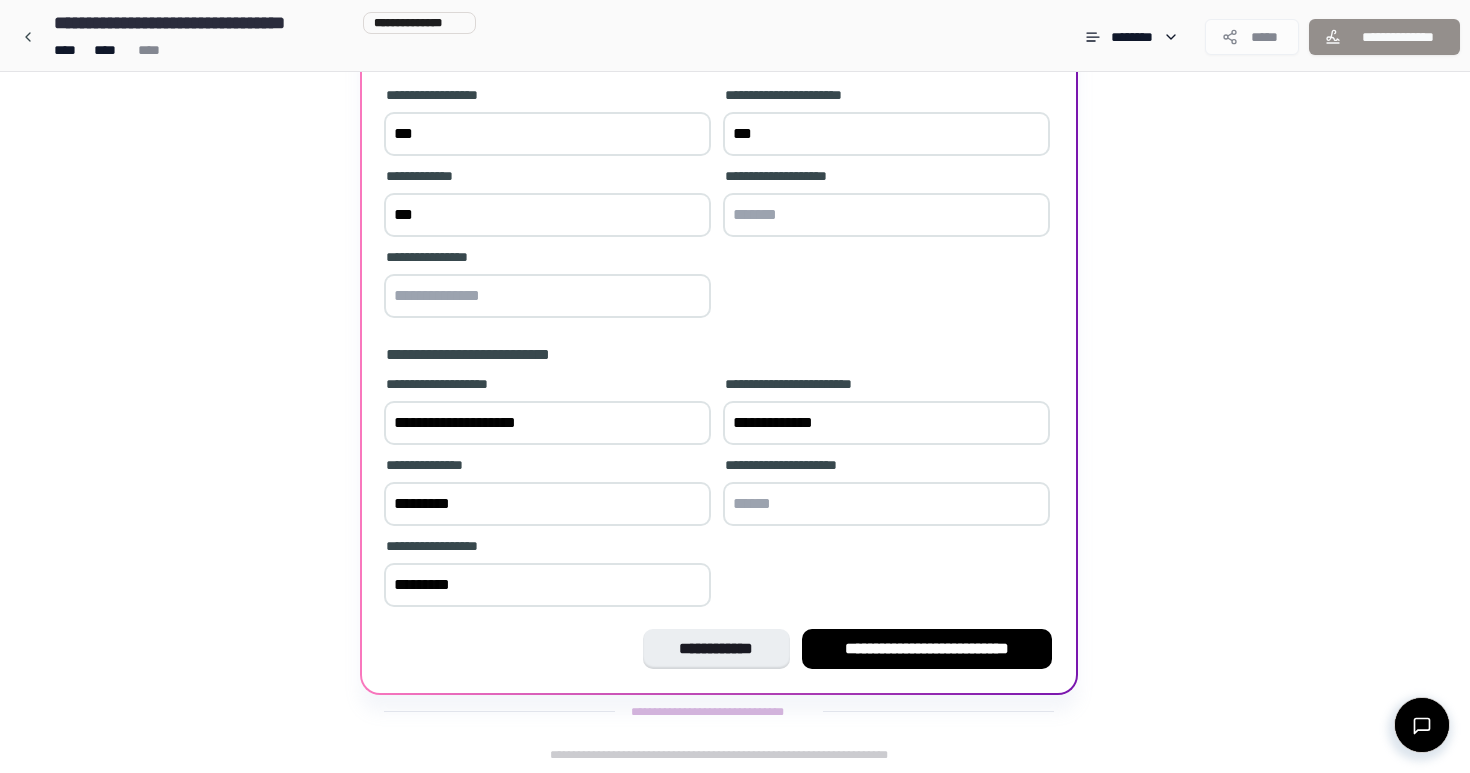 type on "***" 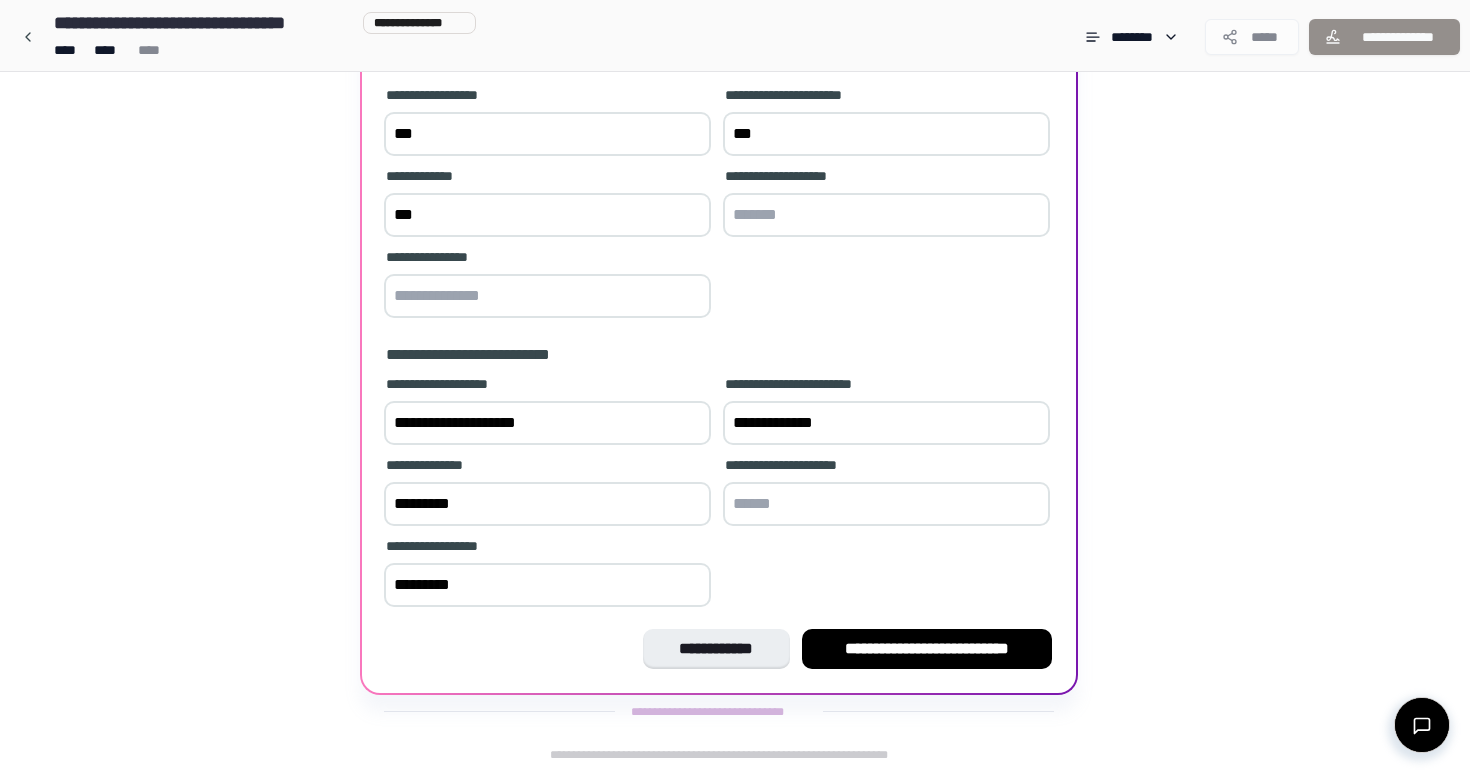 click at bounding box center [547, 296] 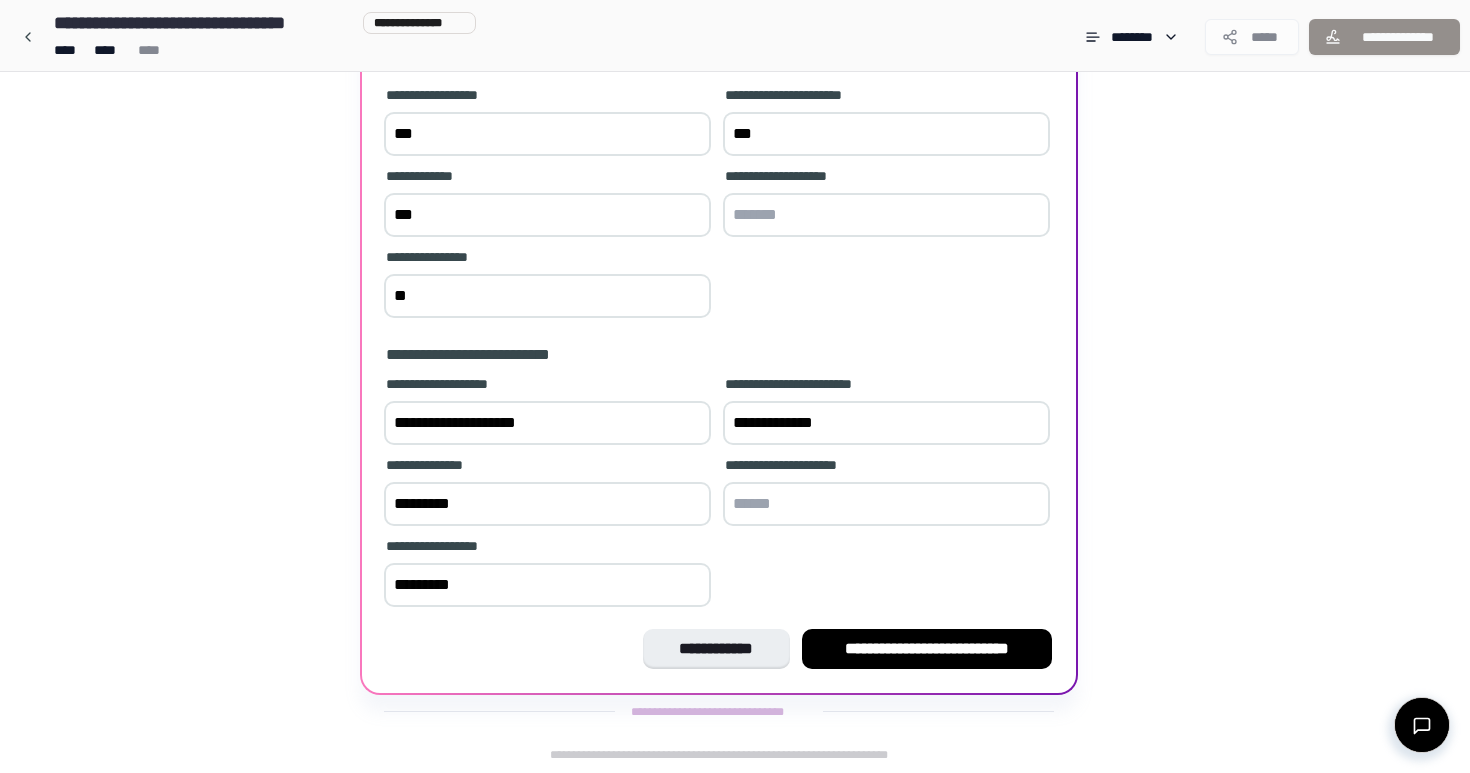 type on "***" 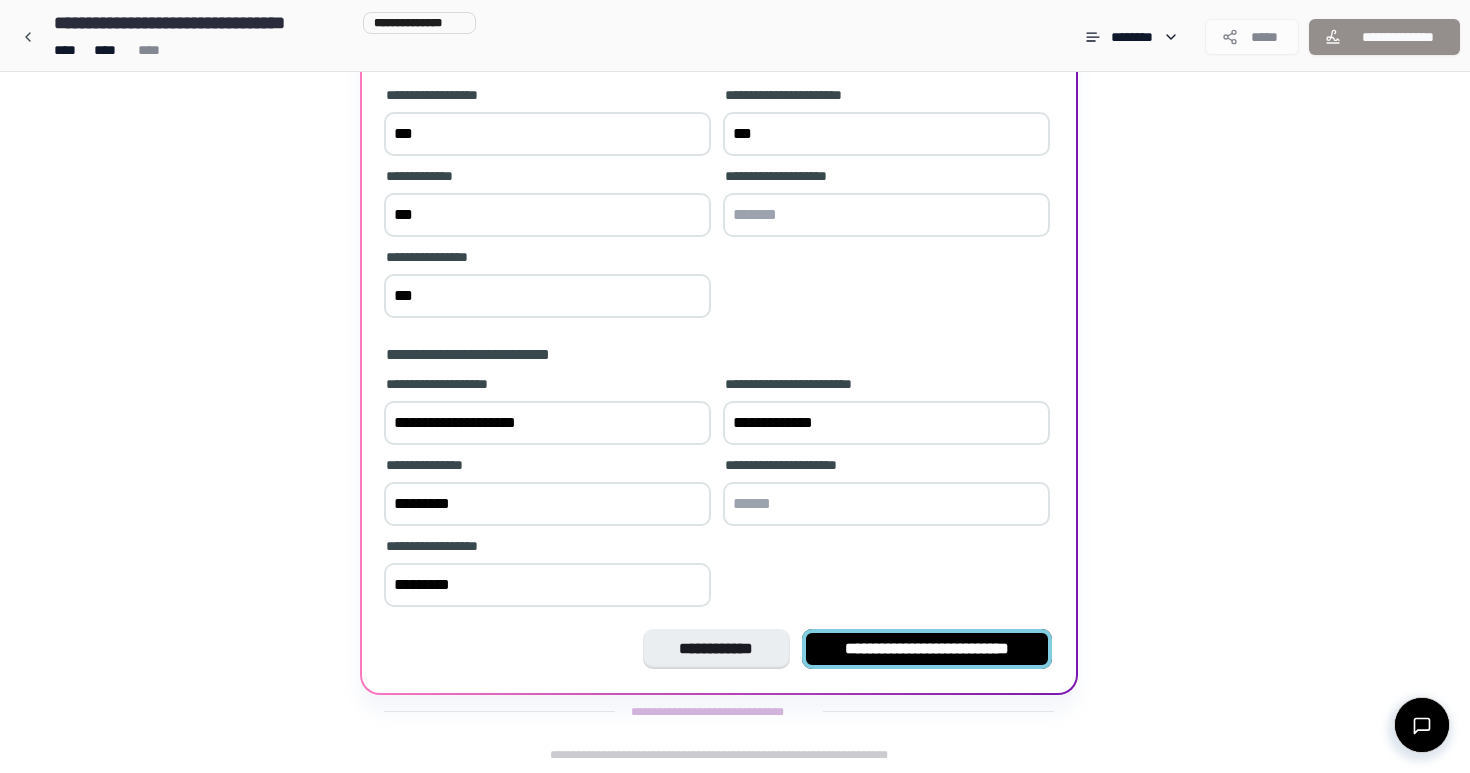 click on "**********" at bounding box center [927, 649] 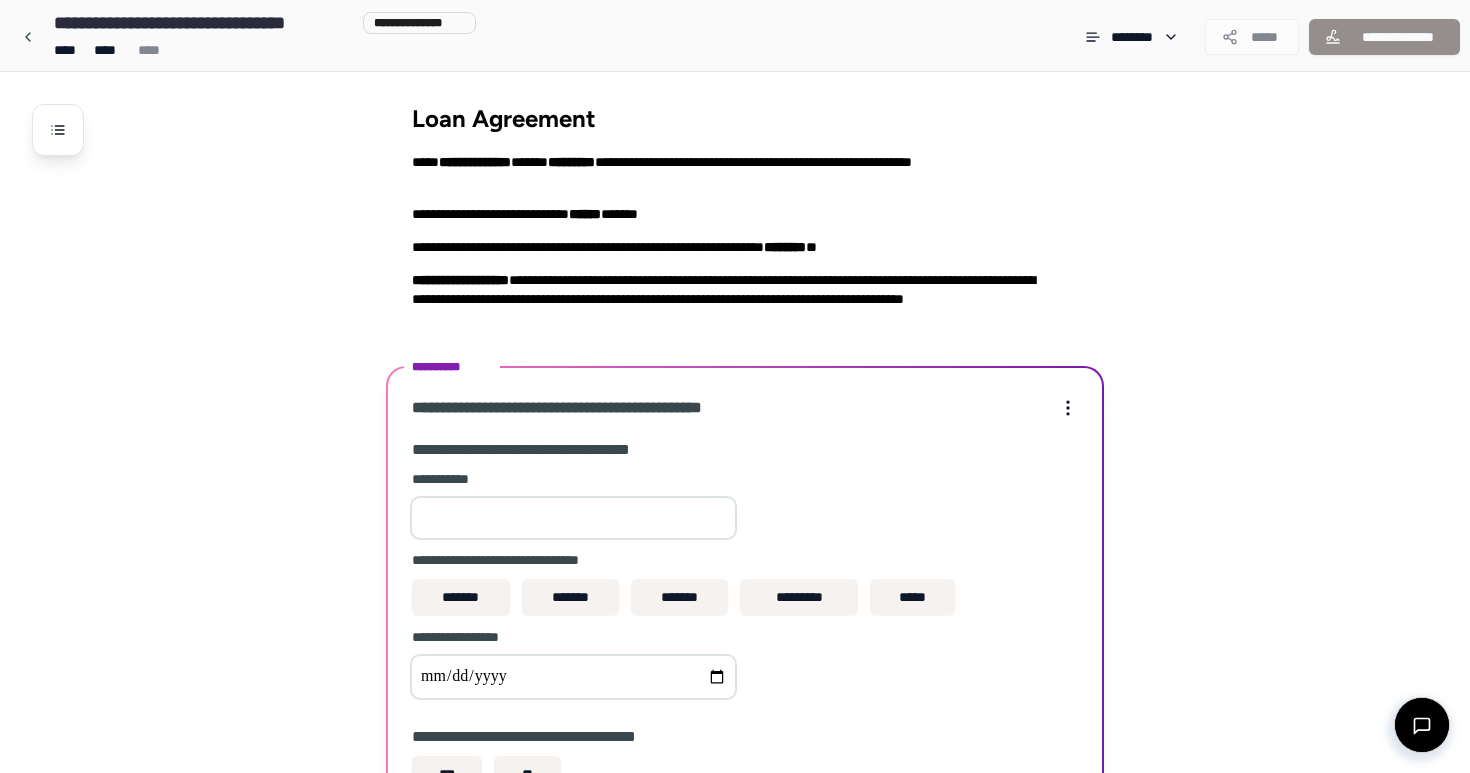 scroll, scrollTop: 189, scrollLeft: 0, axis: vertical 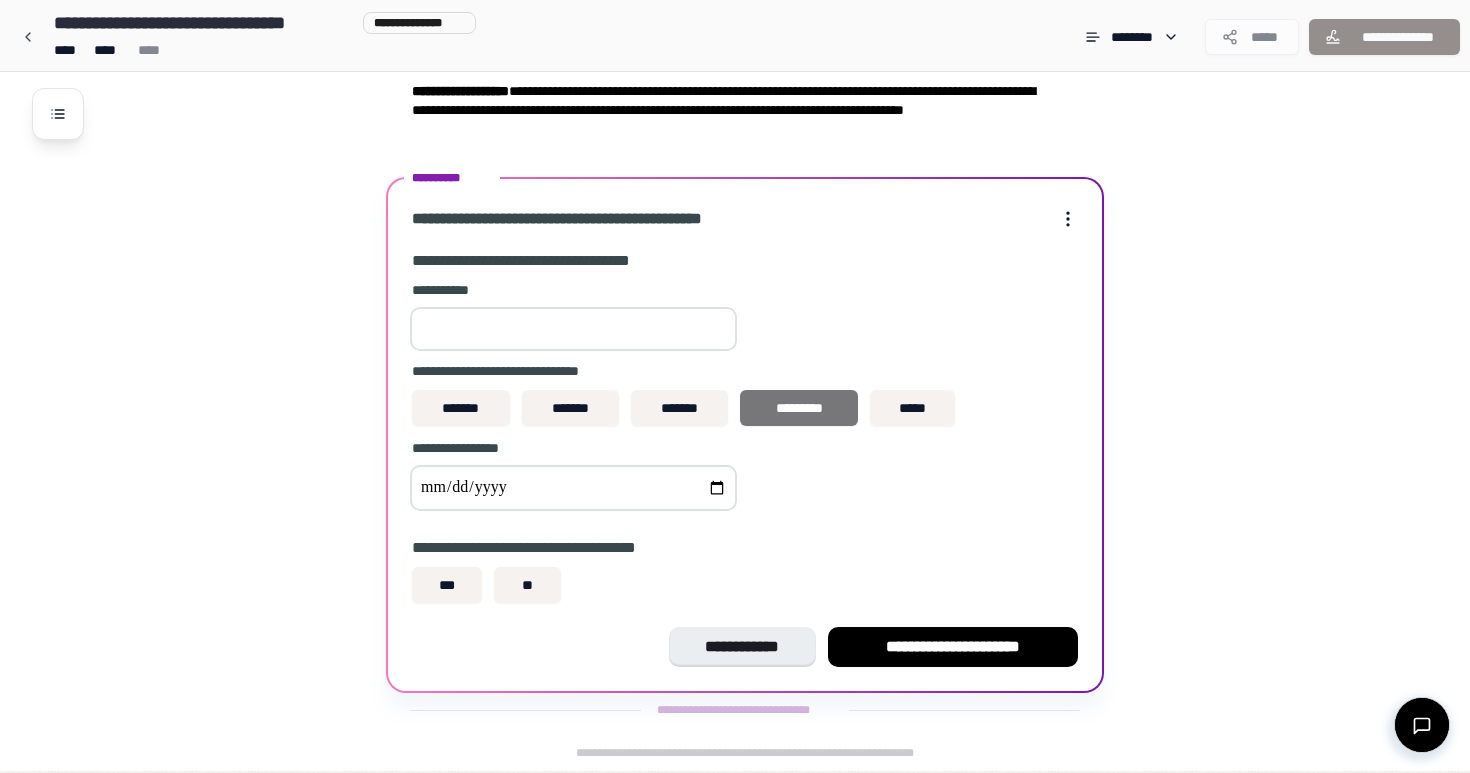 click on "*********" at bounding box center (799, 408) 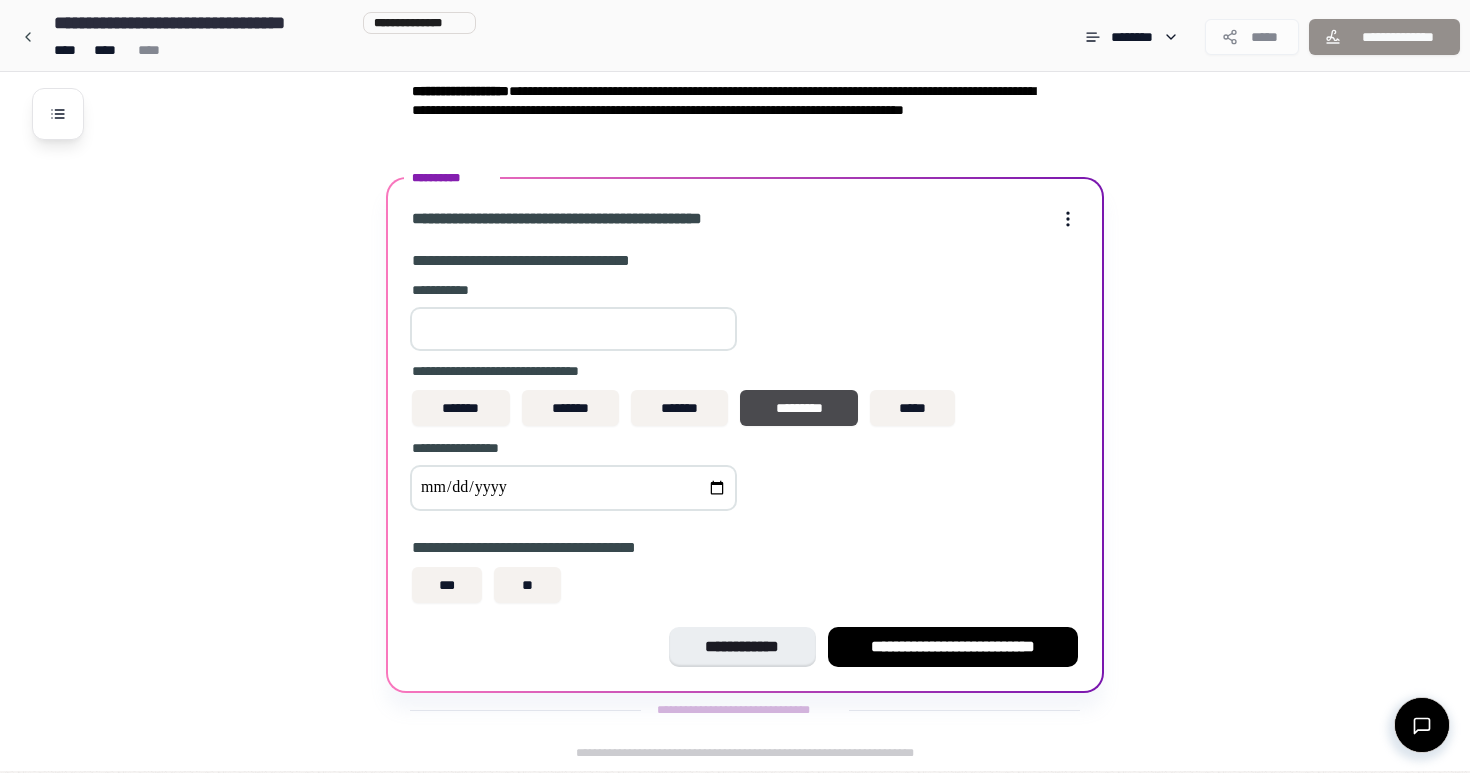click at bounding box center (573, 329) 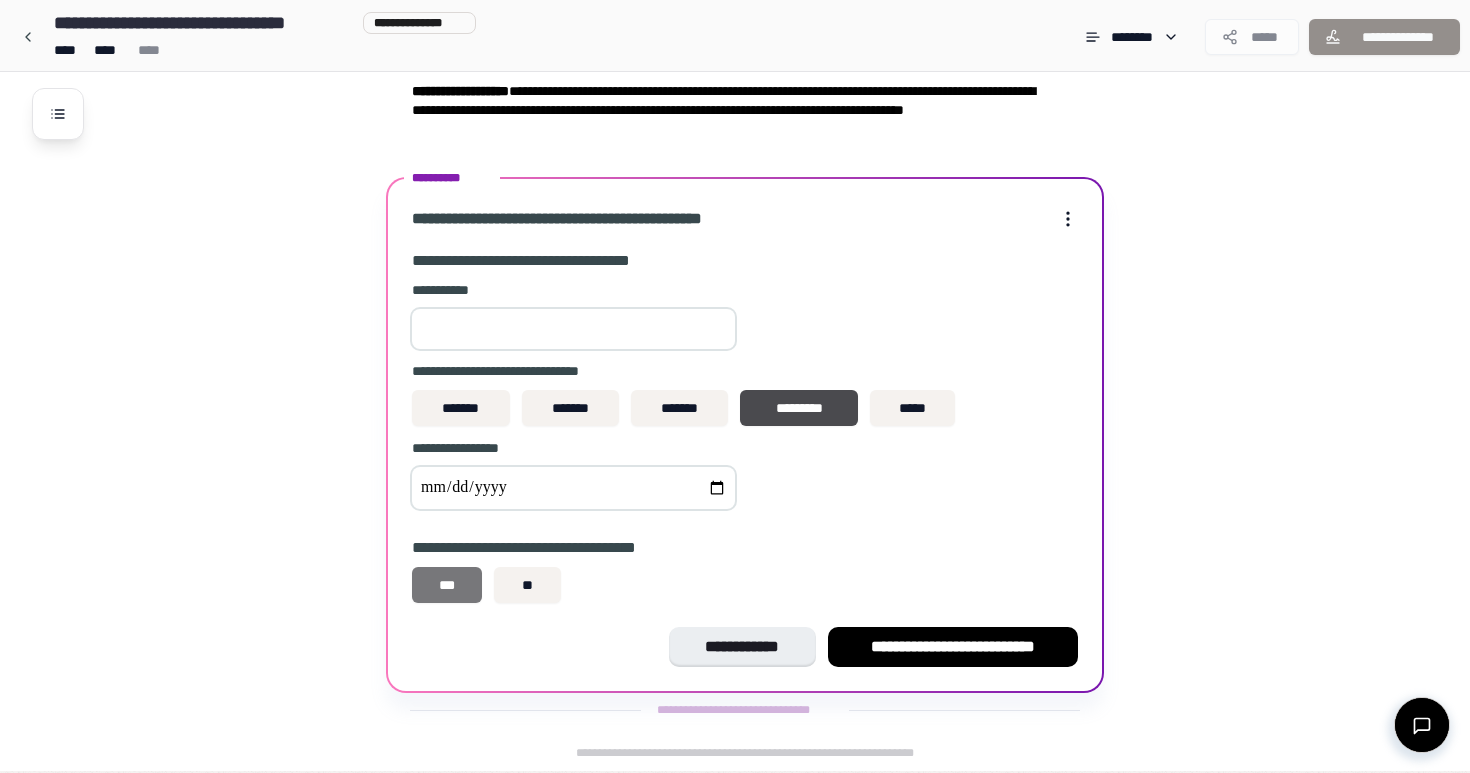 type on "******" 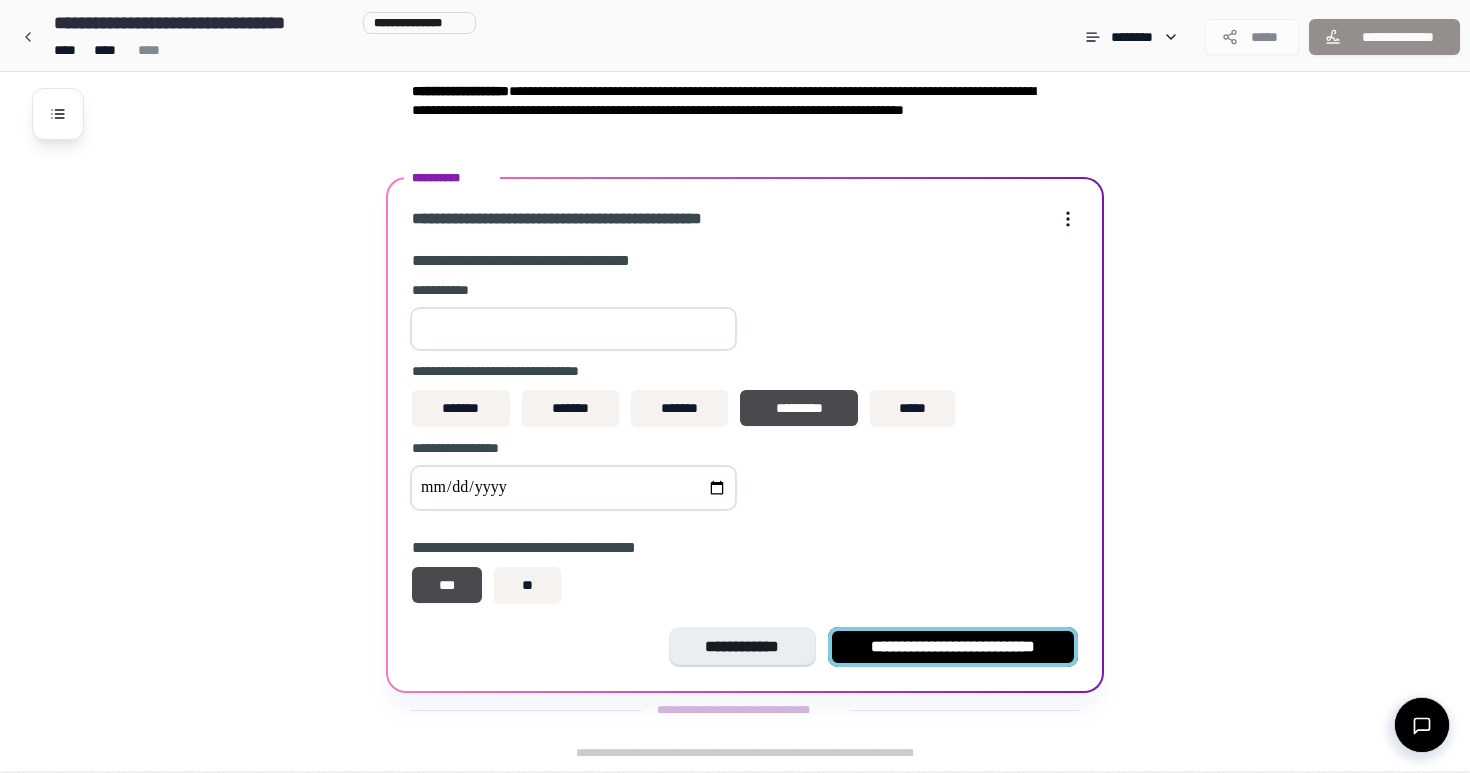 click on "**********" at bounding box center (953, 647) 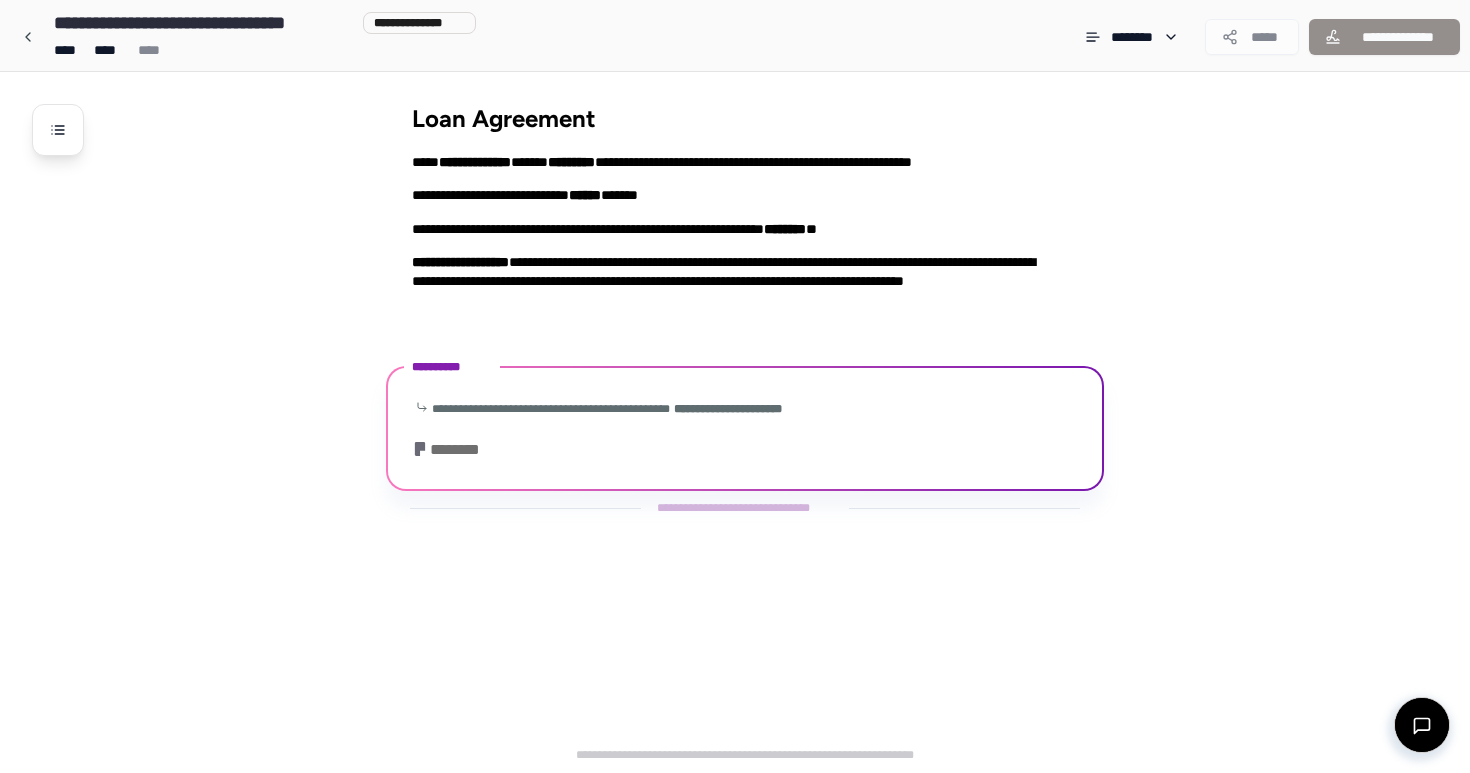 scroll, scrollTop: 0, scrollLeft: 0, axis: both 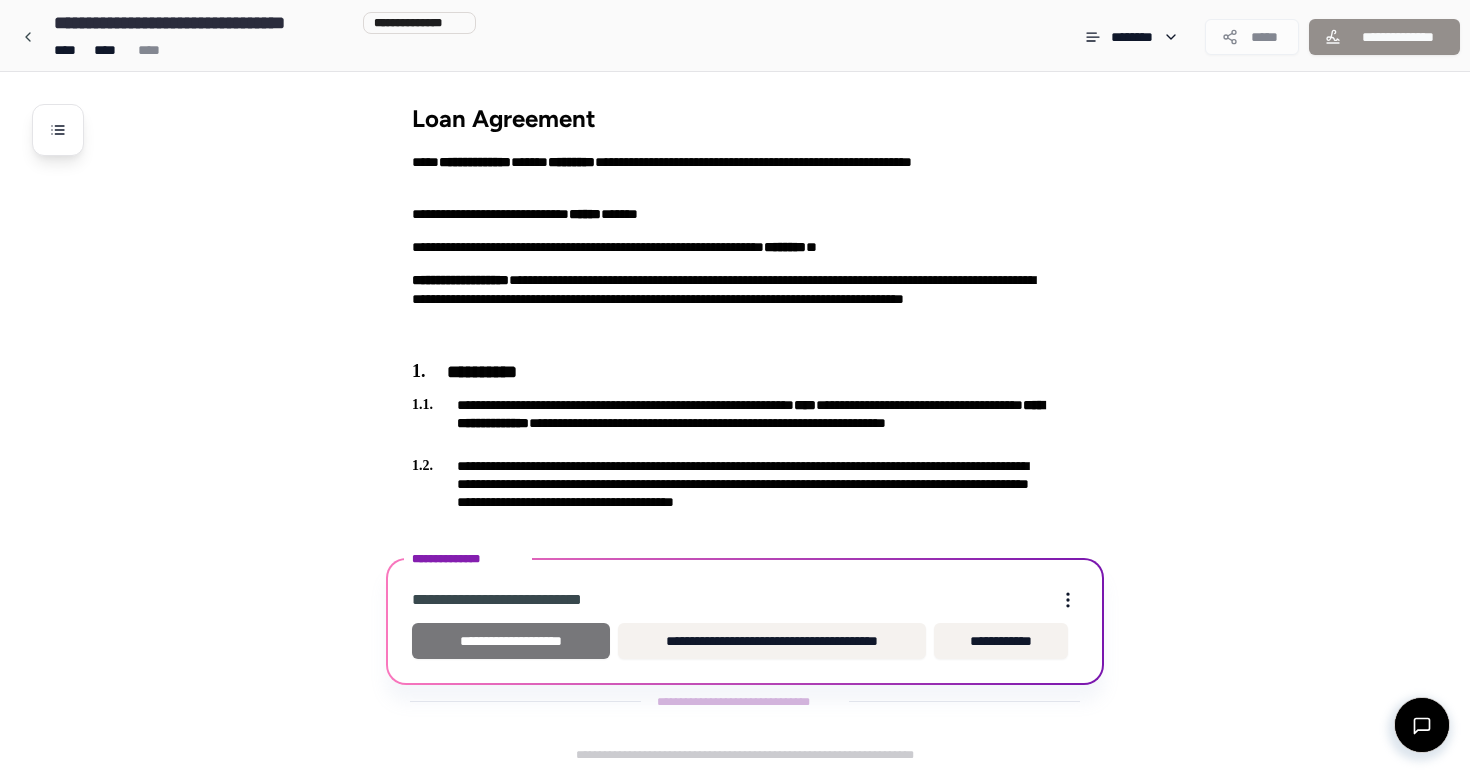 click on "**********" at bounding box center (511, 641) 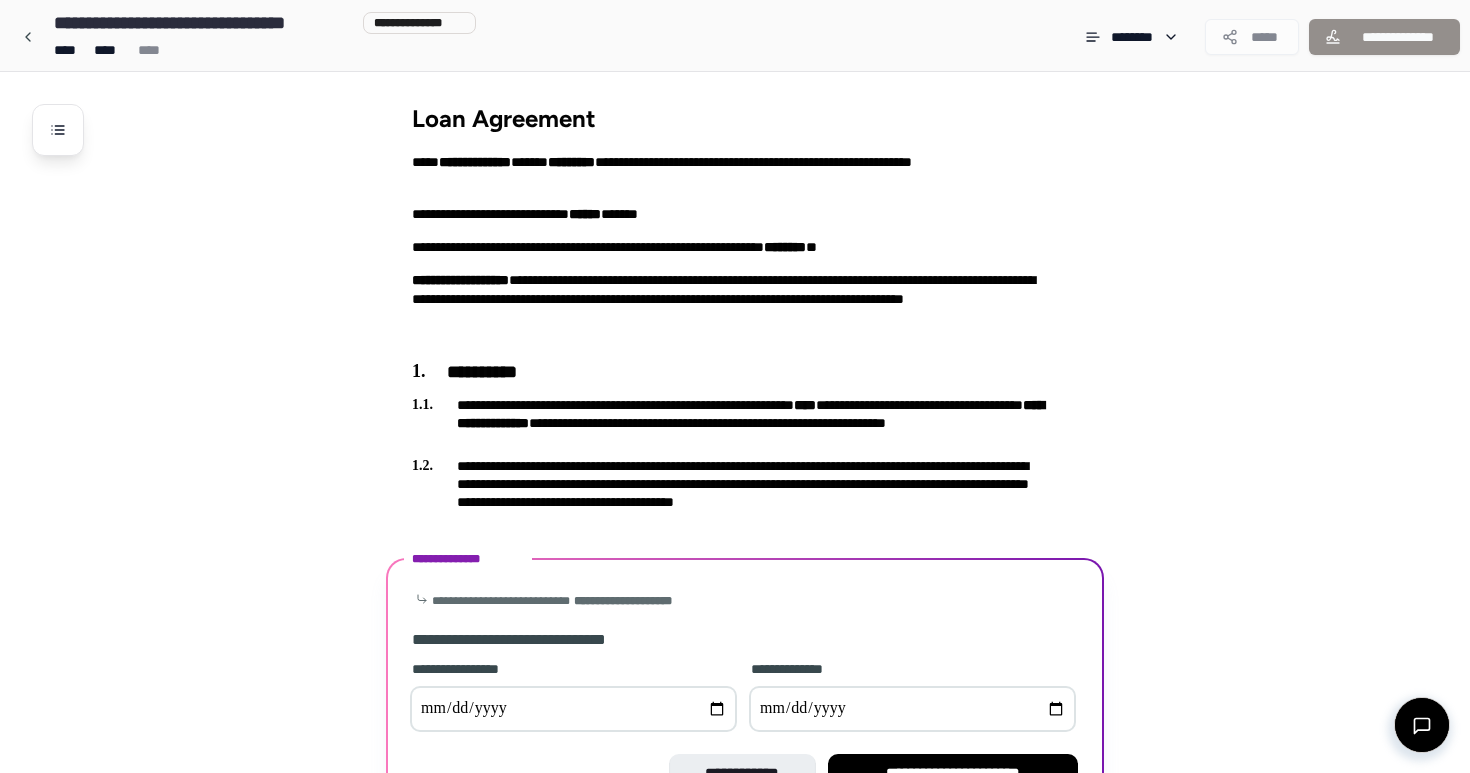 scroll, scrollTop: 128, scrollLeft: 0, axis: vertical 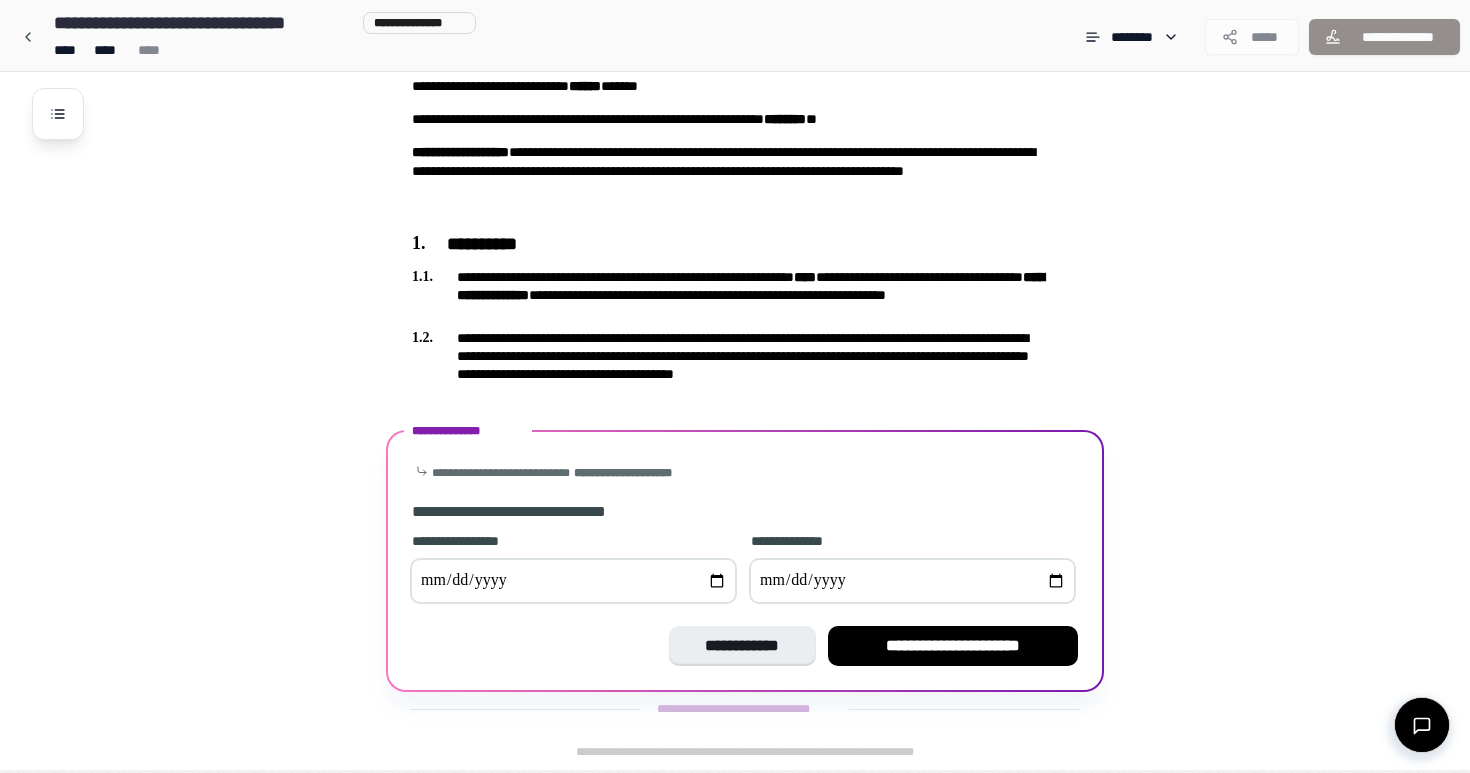 click at bounding box center (912, 581) 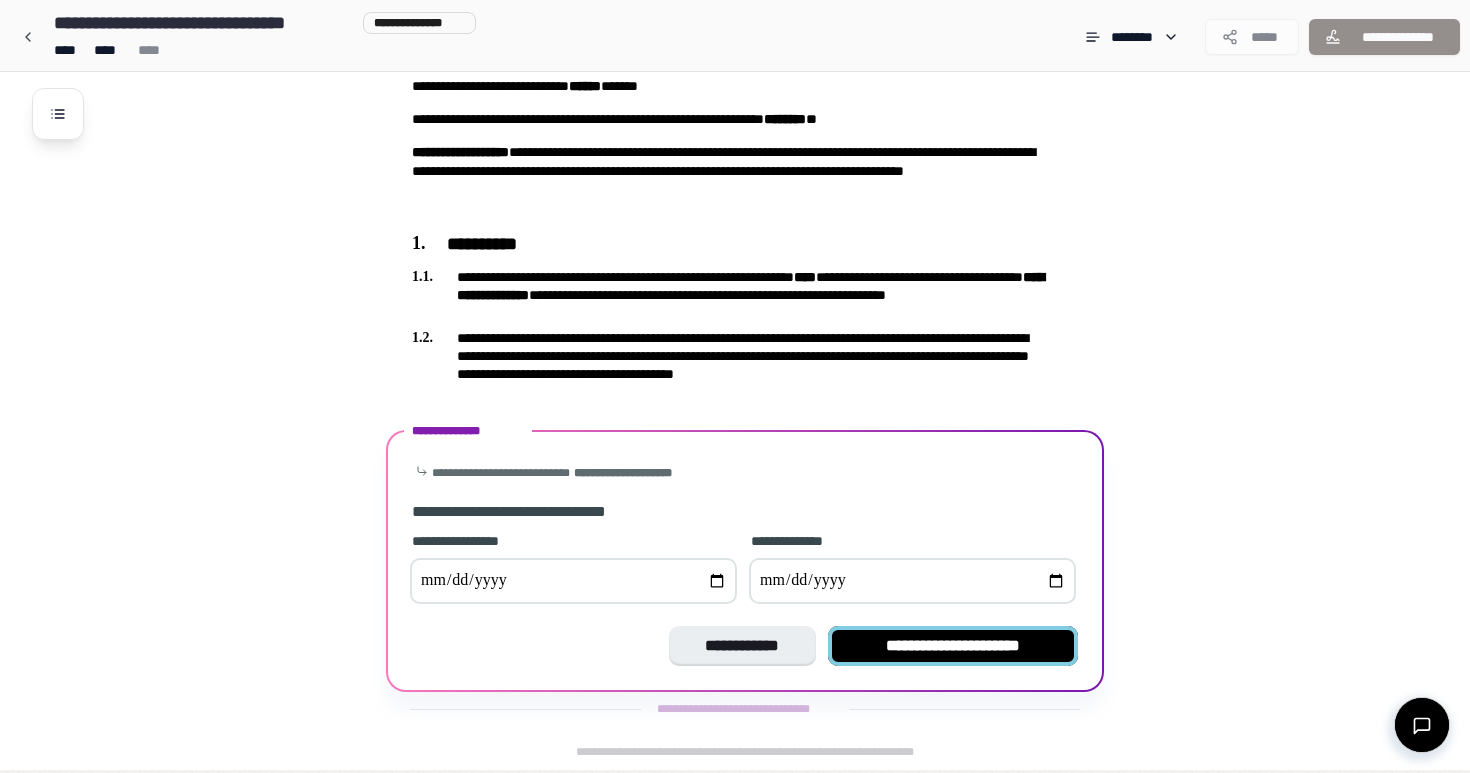 click on "**********" at bounding box center [953, 646] 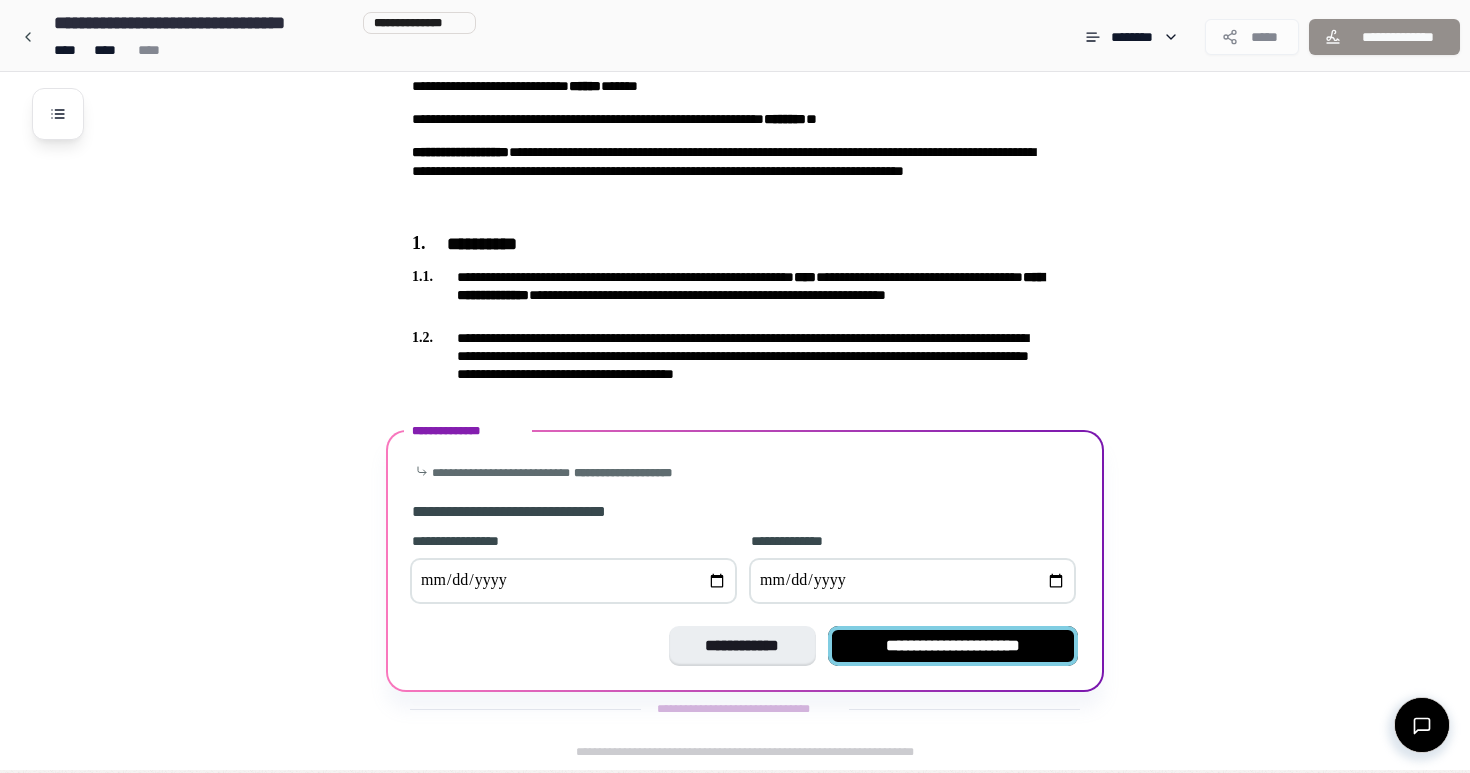 click on "**********" at bounding box center [953, 646] 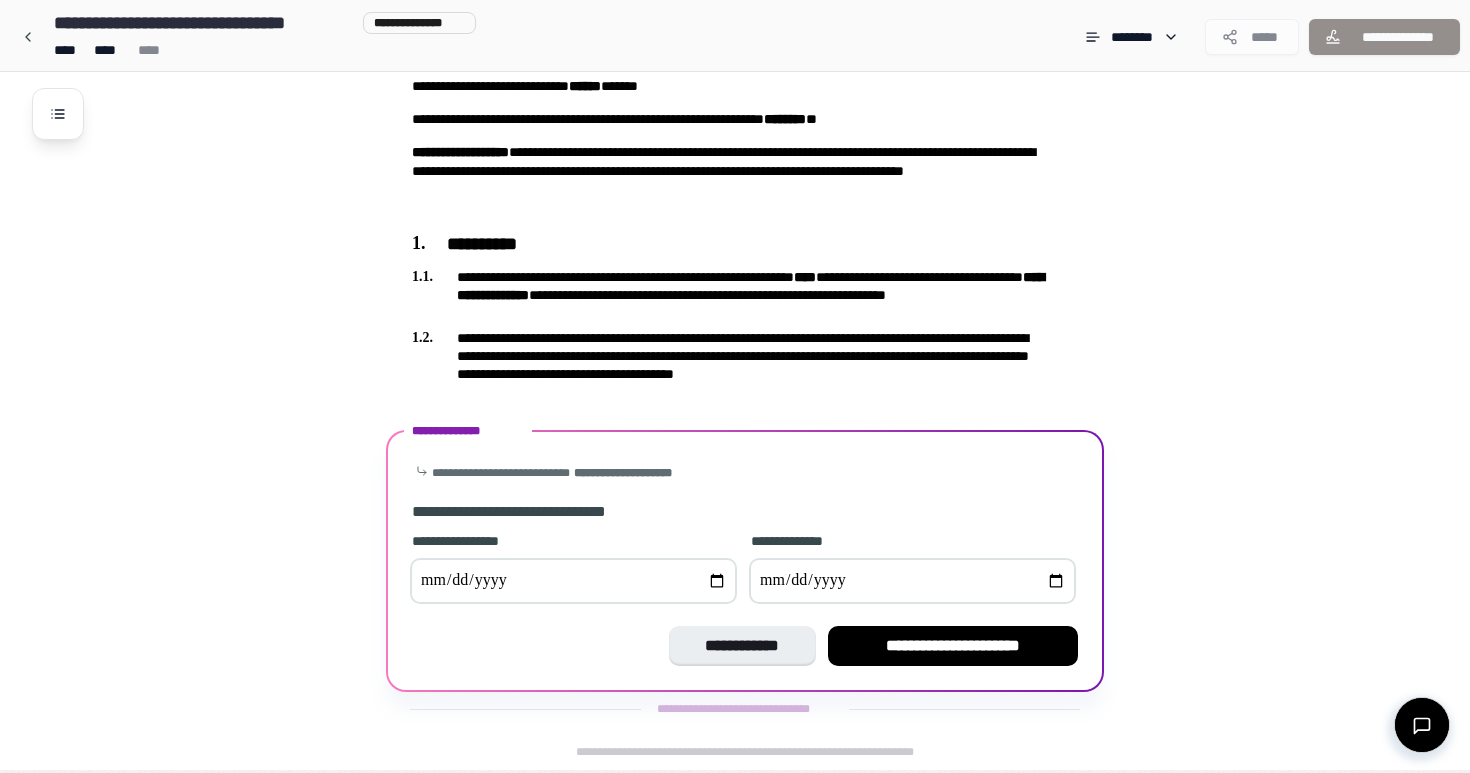 click at bounding box center (912, 581) 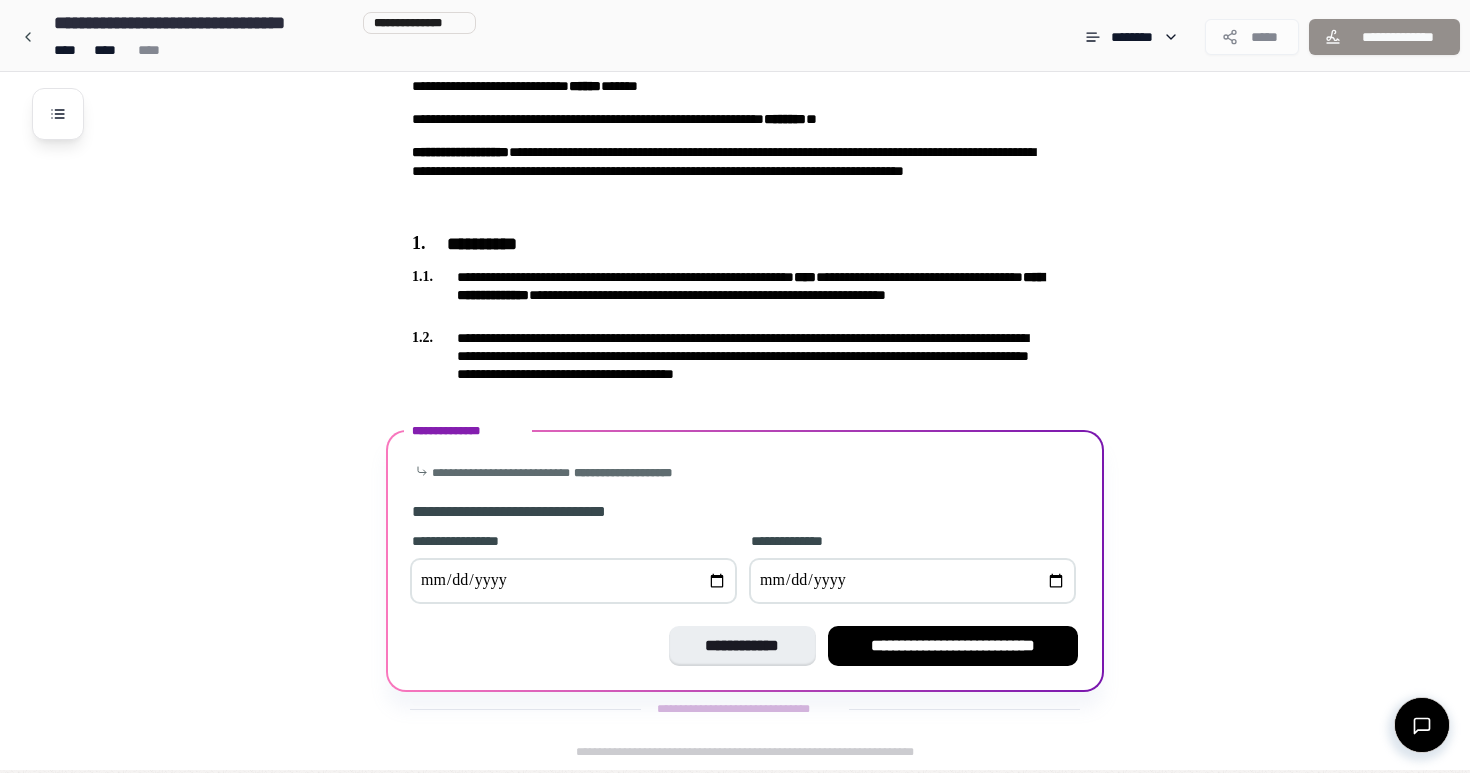 click on "**********" at bounding box center [912, 581] 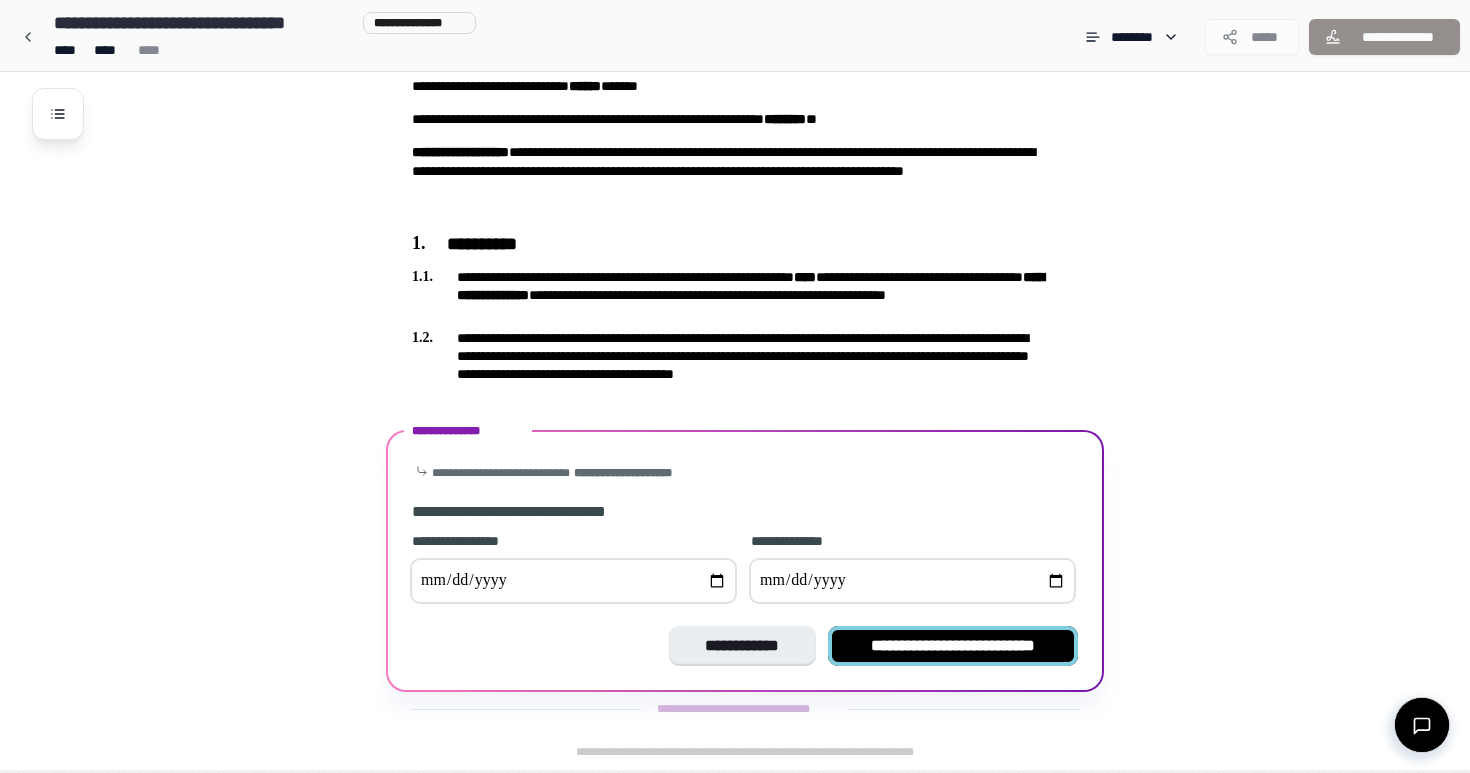click on "**********" at bounding box center [953, 646] 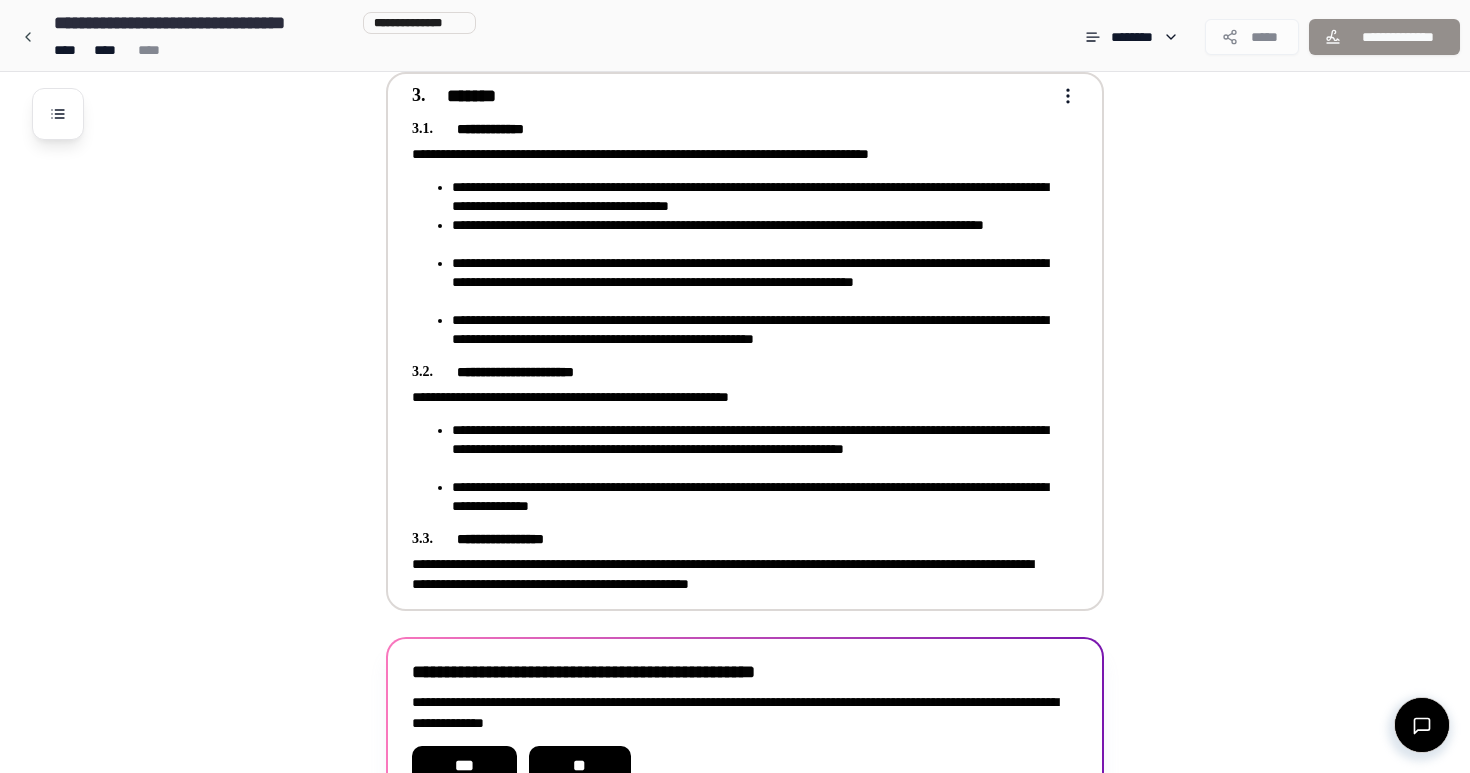 scroll, scrollTop: 955, scrollLeft: 0, axis: vertical 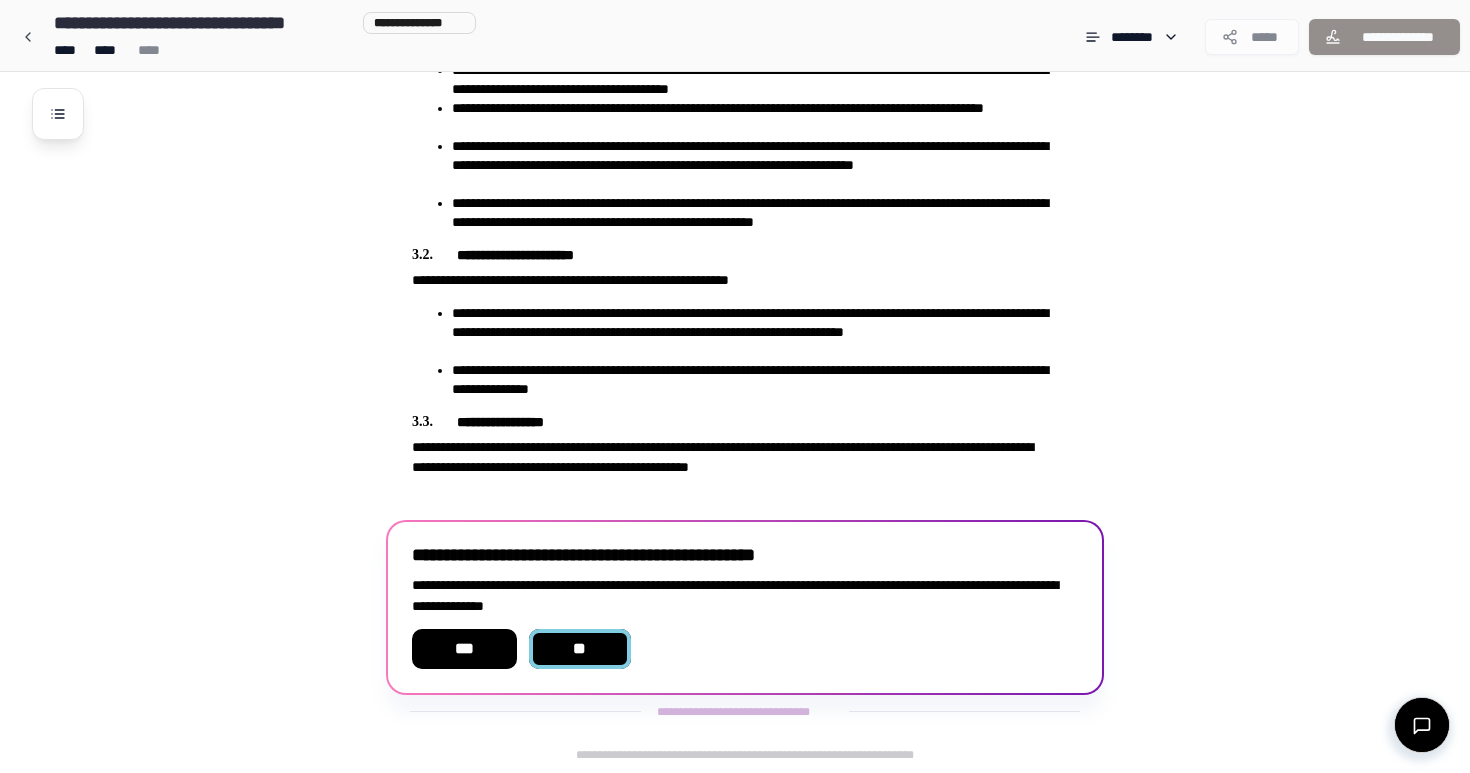click on "**" at bounding box center (580, 649) 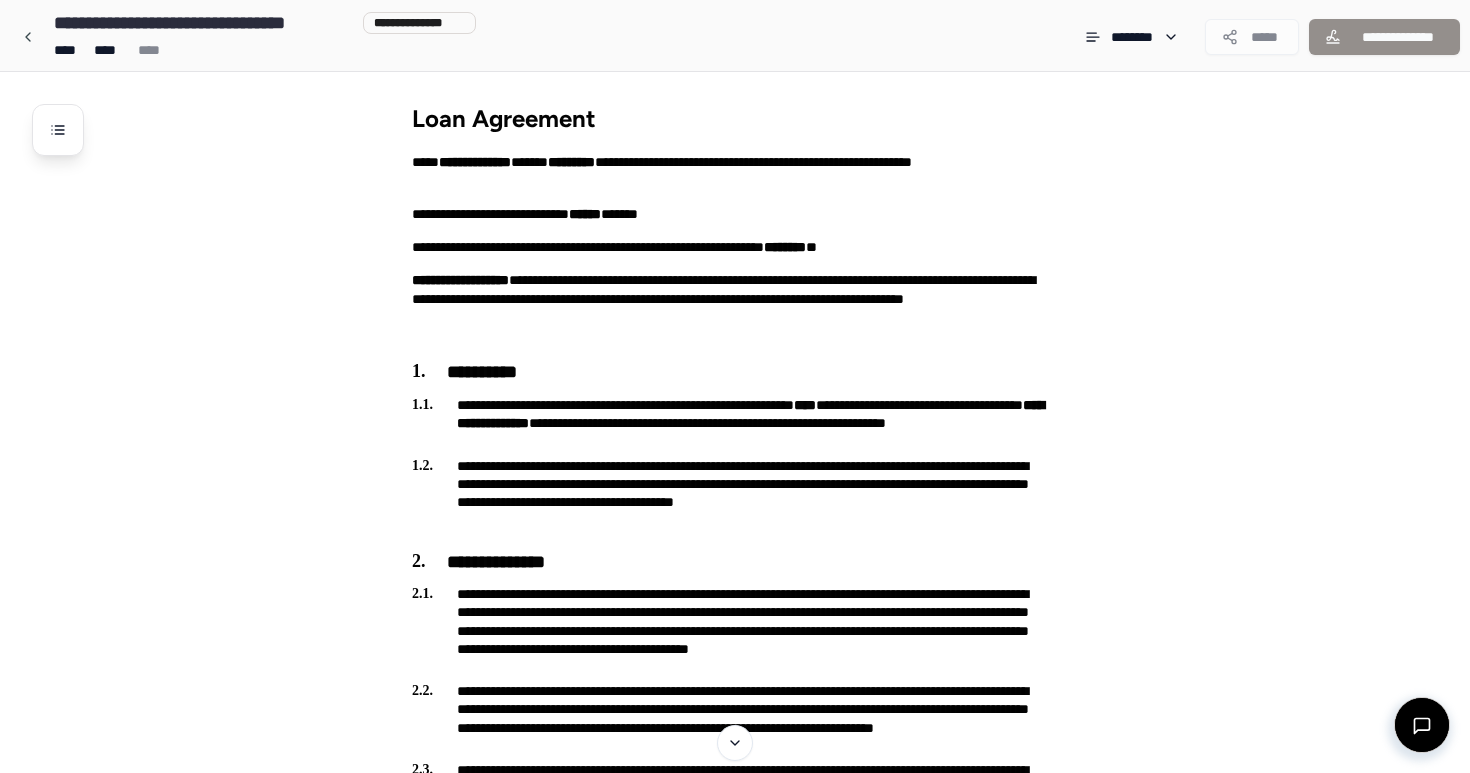 scroll, scrollTop: 0, scrollLeft: 0, axis: both 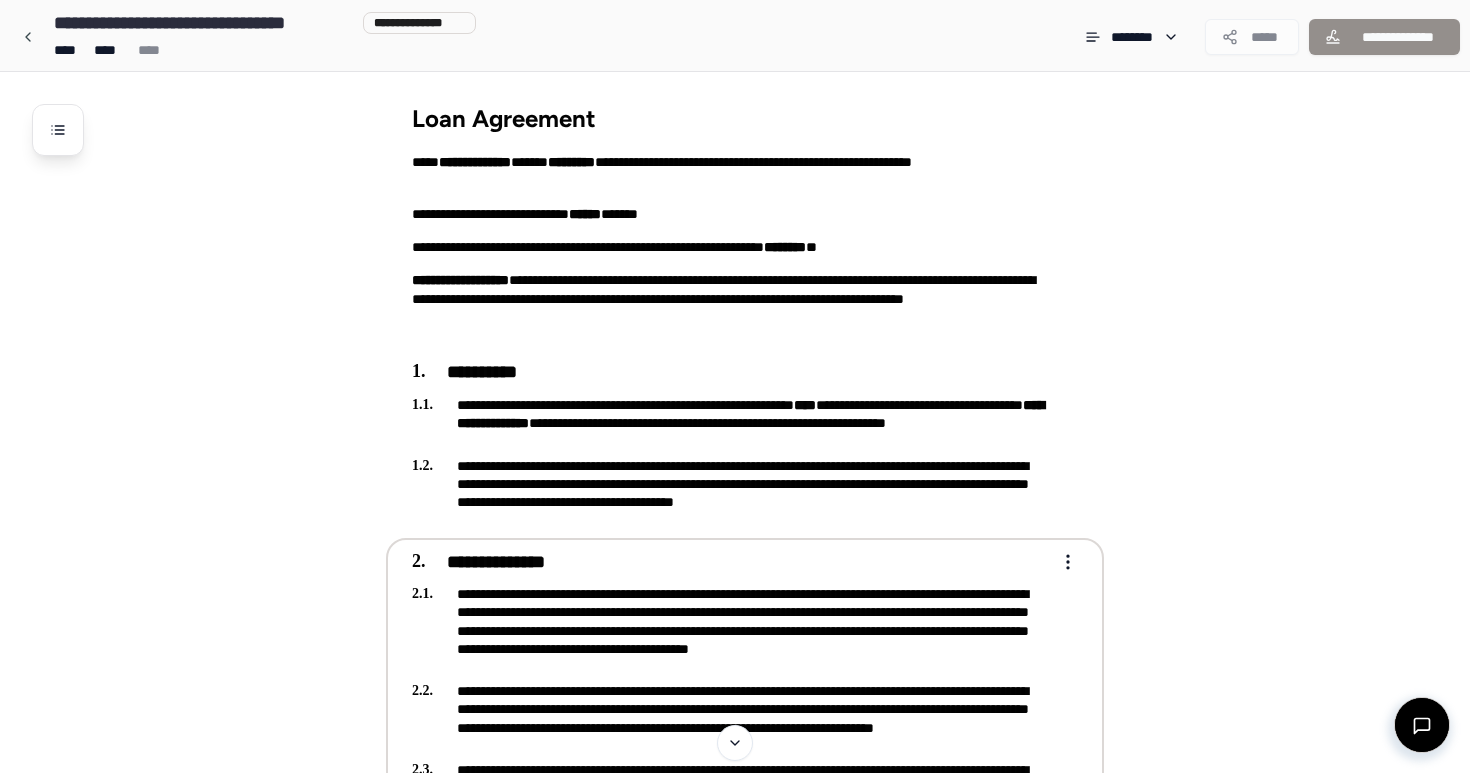click on "**********" at bounding box center [731, 630] 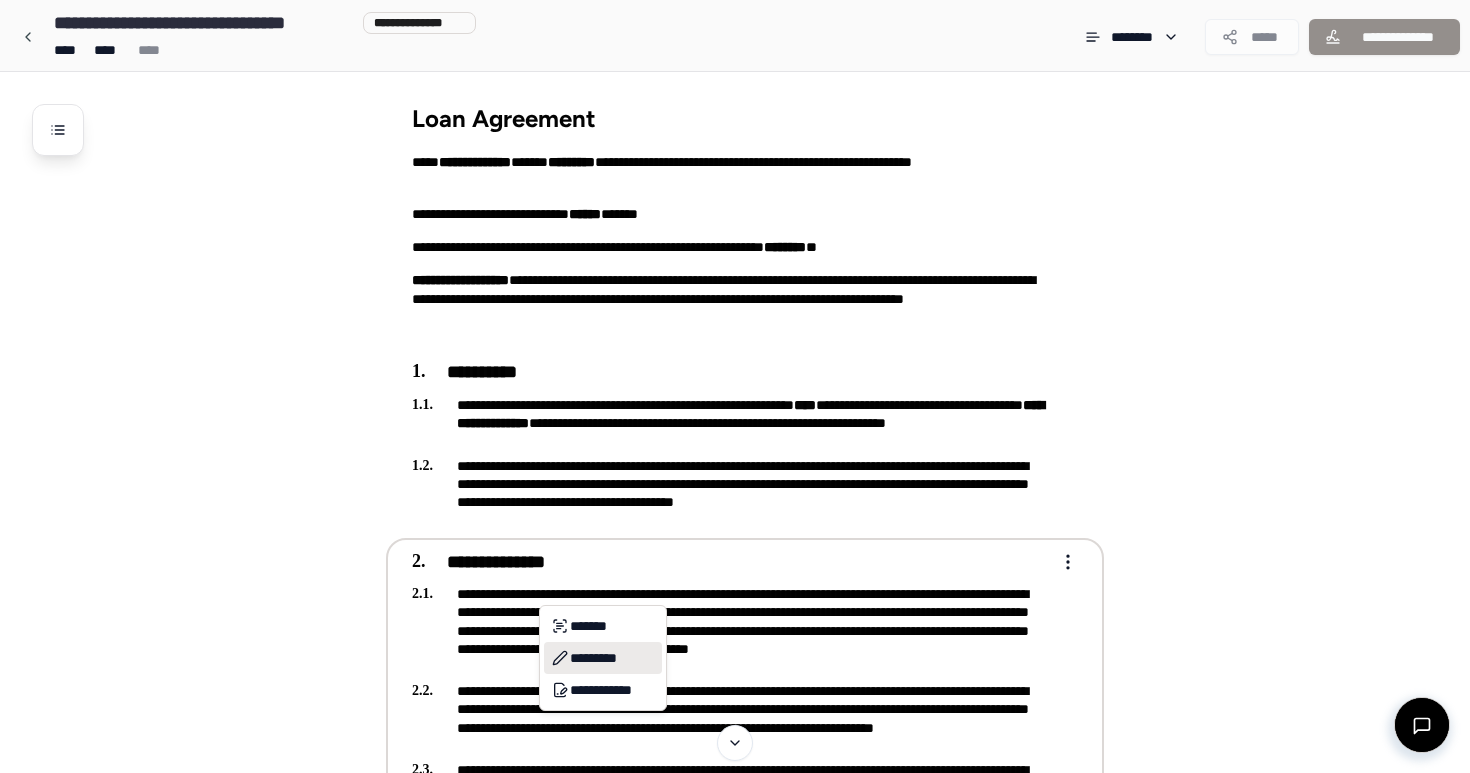 click on "*********" at bounding box center [603, 658] 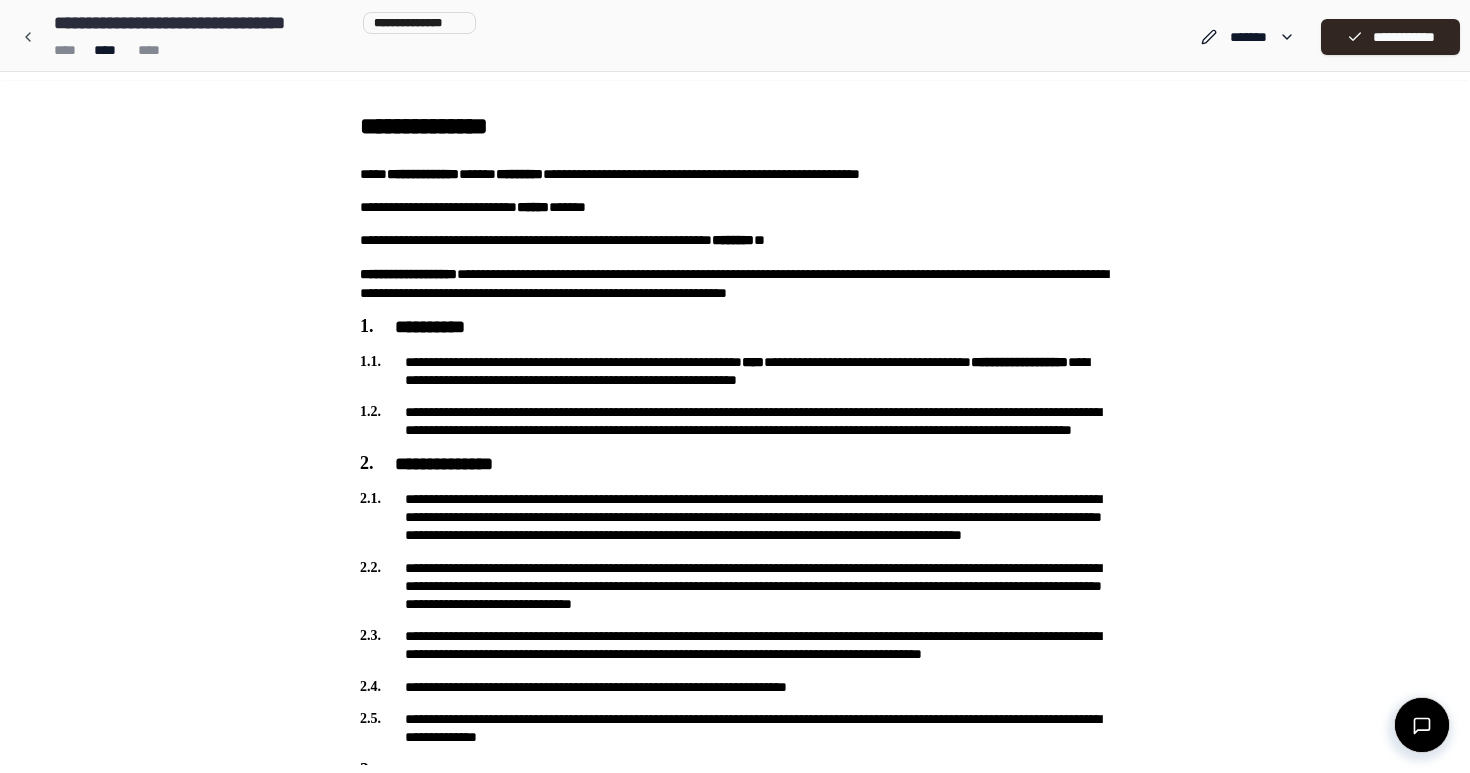 scroll, scrollTop: 0, scrollLeft: 0, axis: both 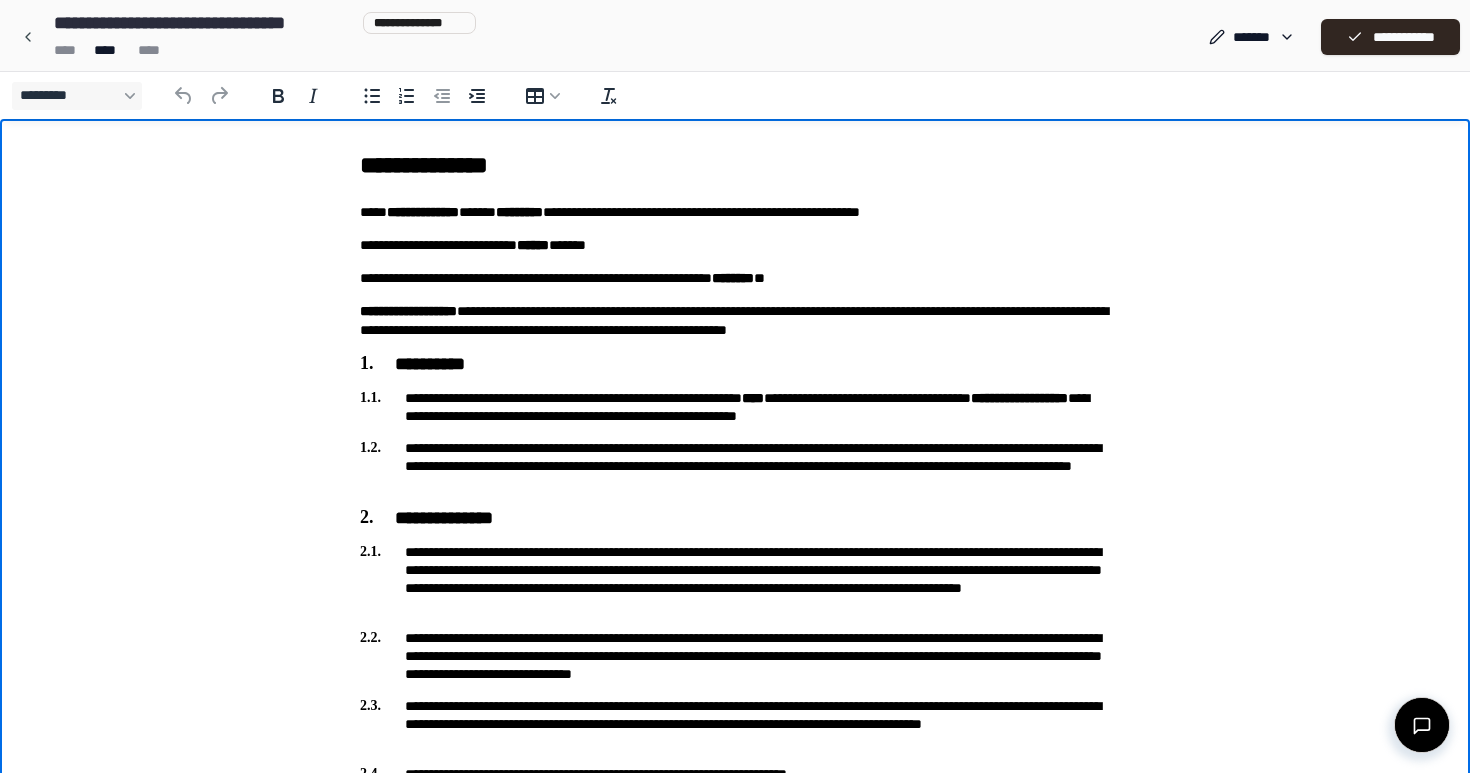 click on "**********" at bounding box center [735, 466] 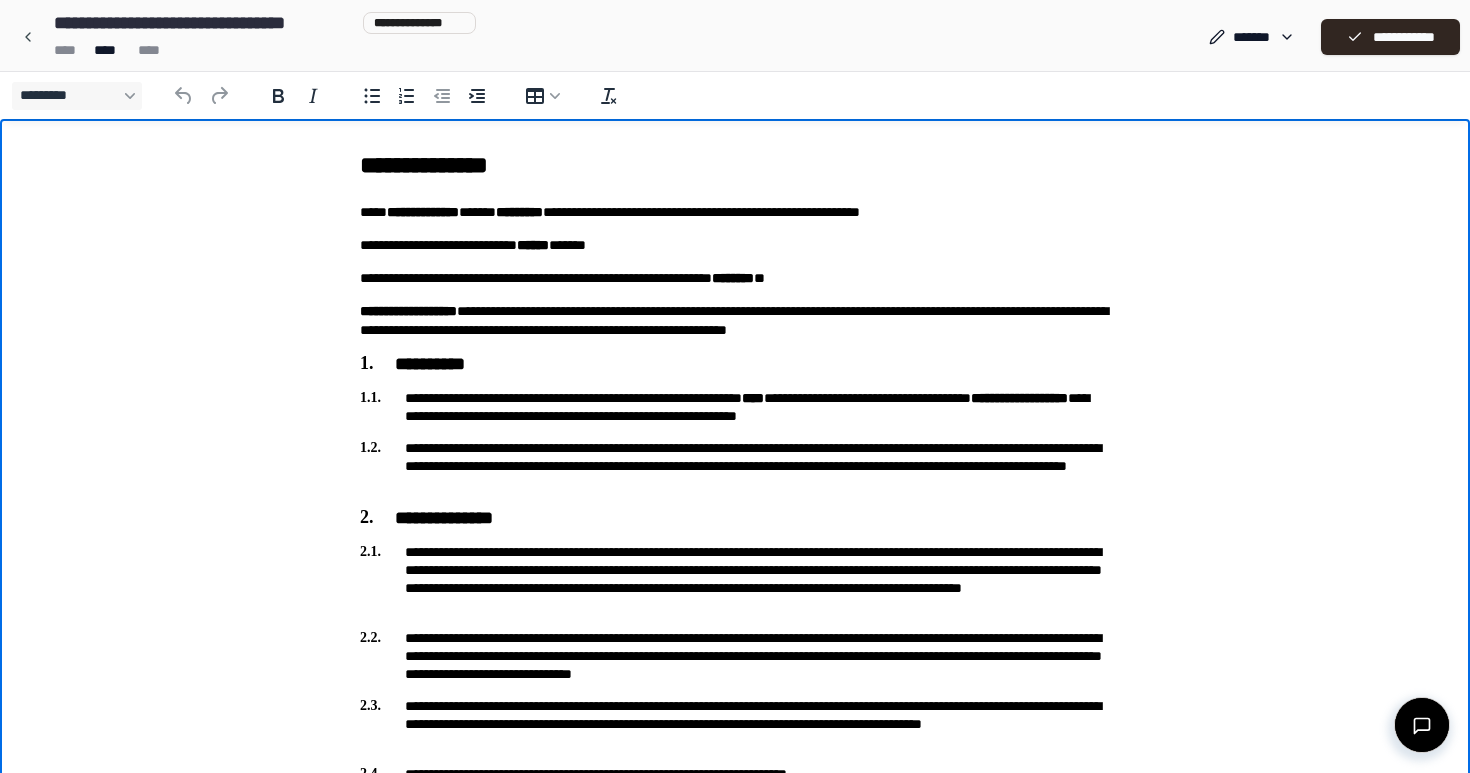 type 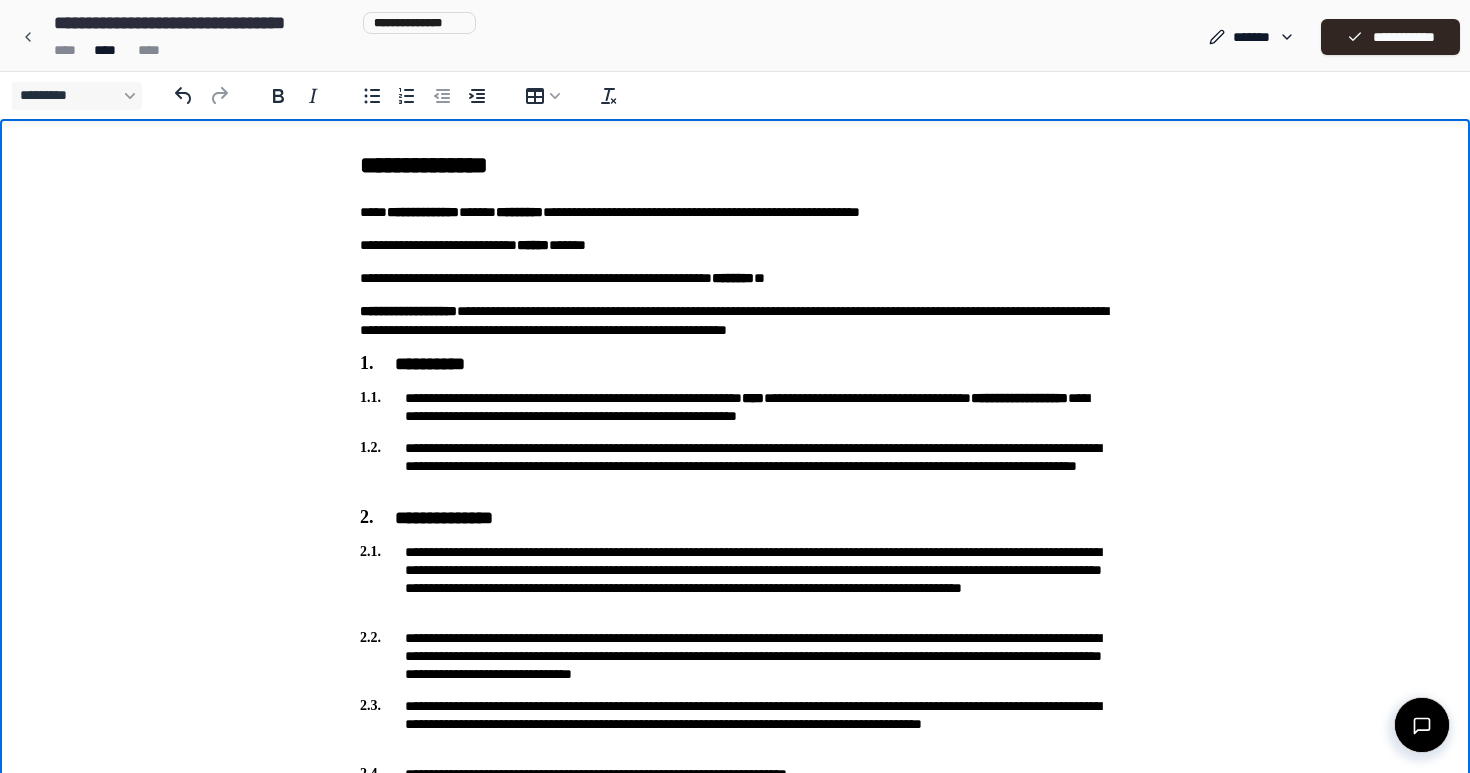 click on "**********" at bounding box center [735, 579] 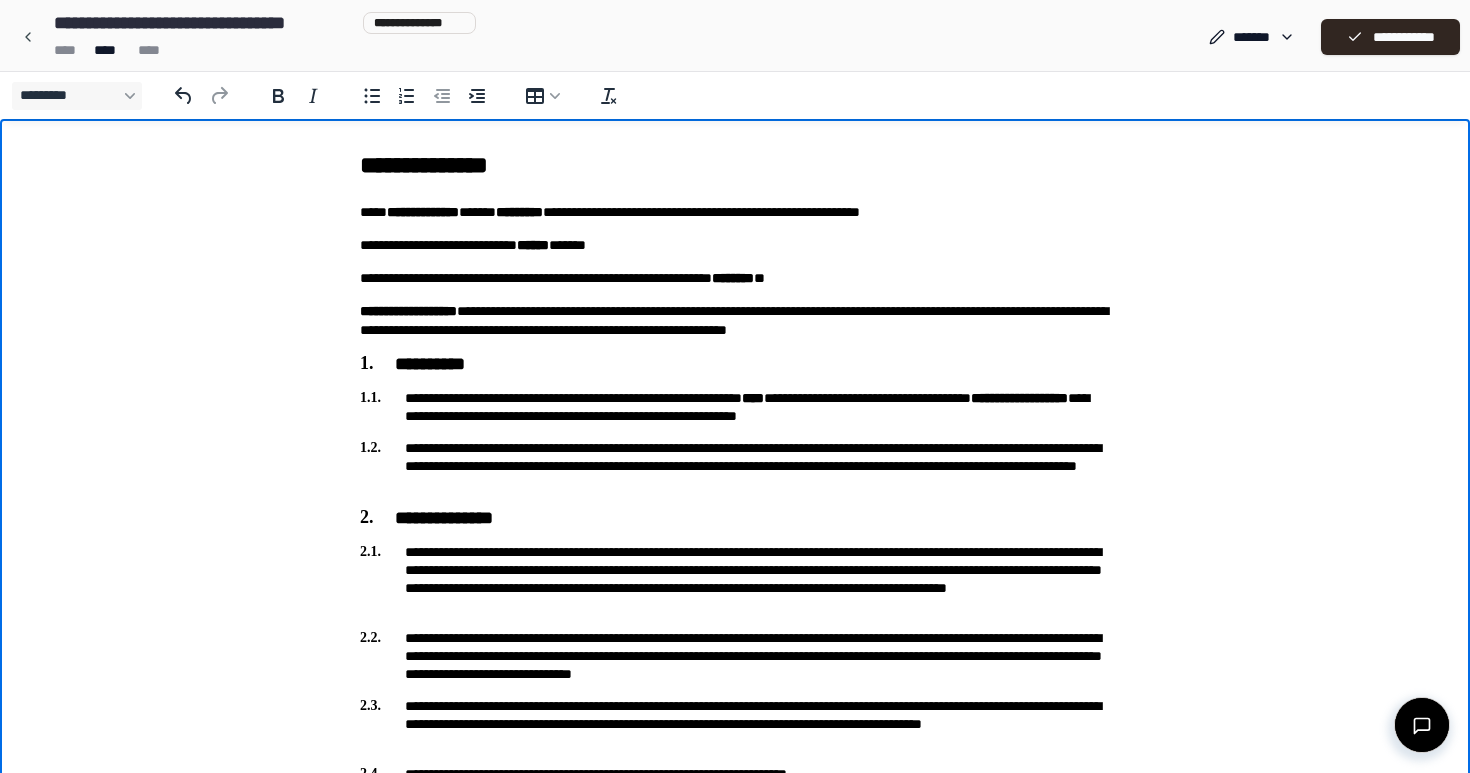 click on "**********" at bounding box center [735, 466] 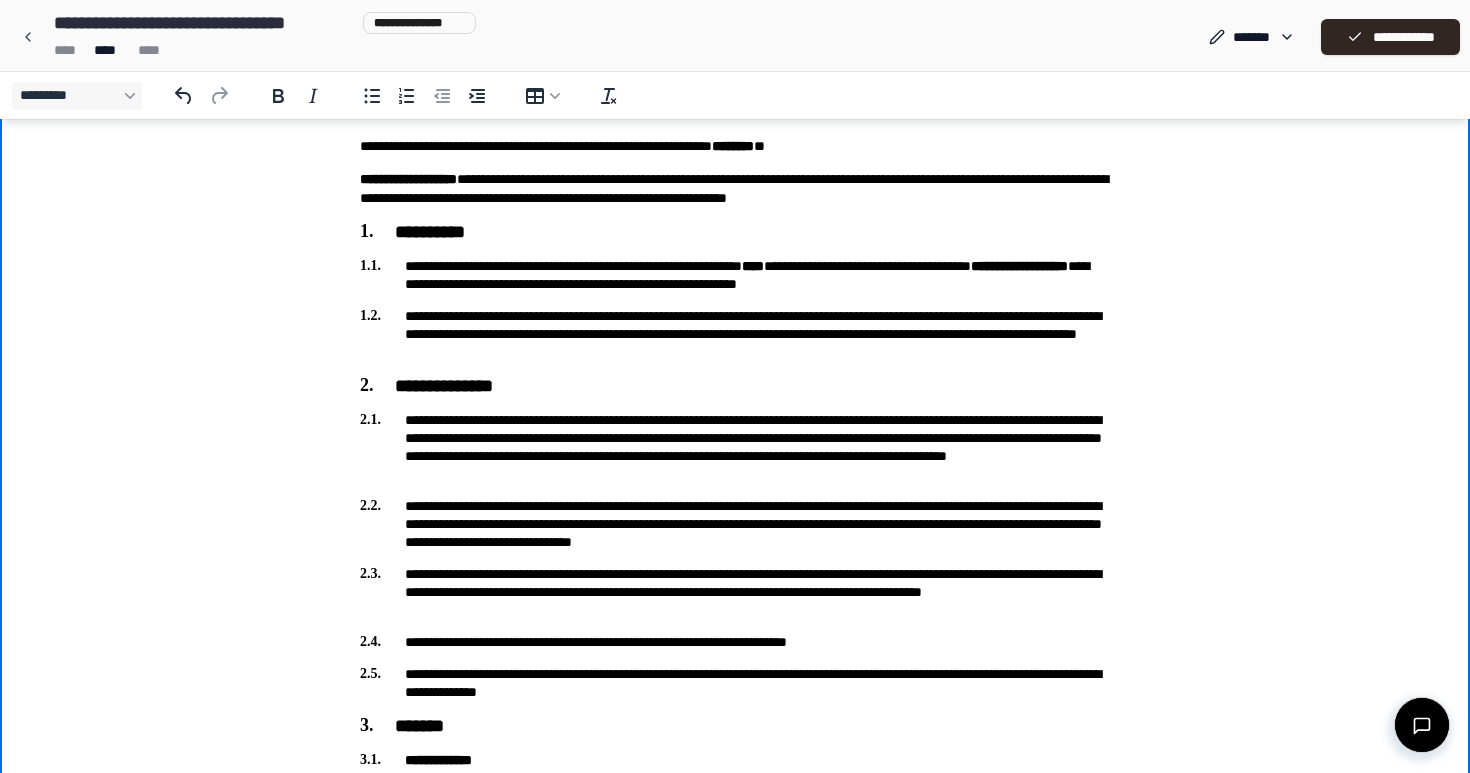 scroll, scrollTop: 134, scrollLeft: 0, axis: vertical 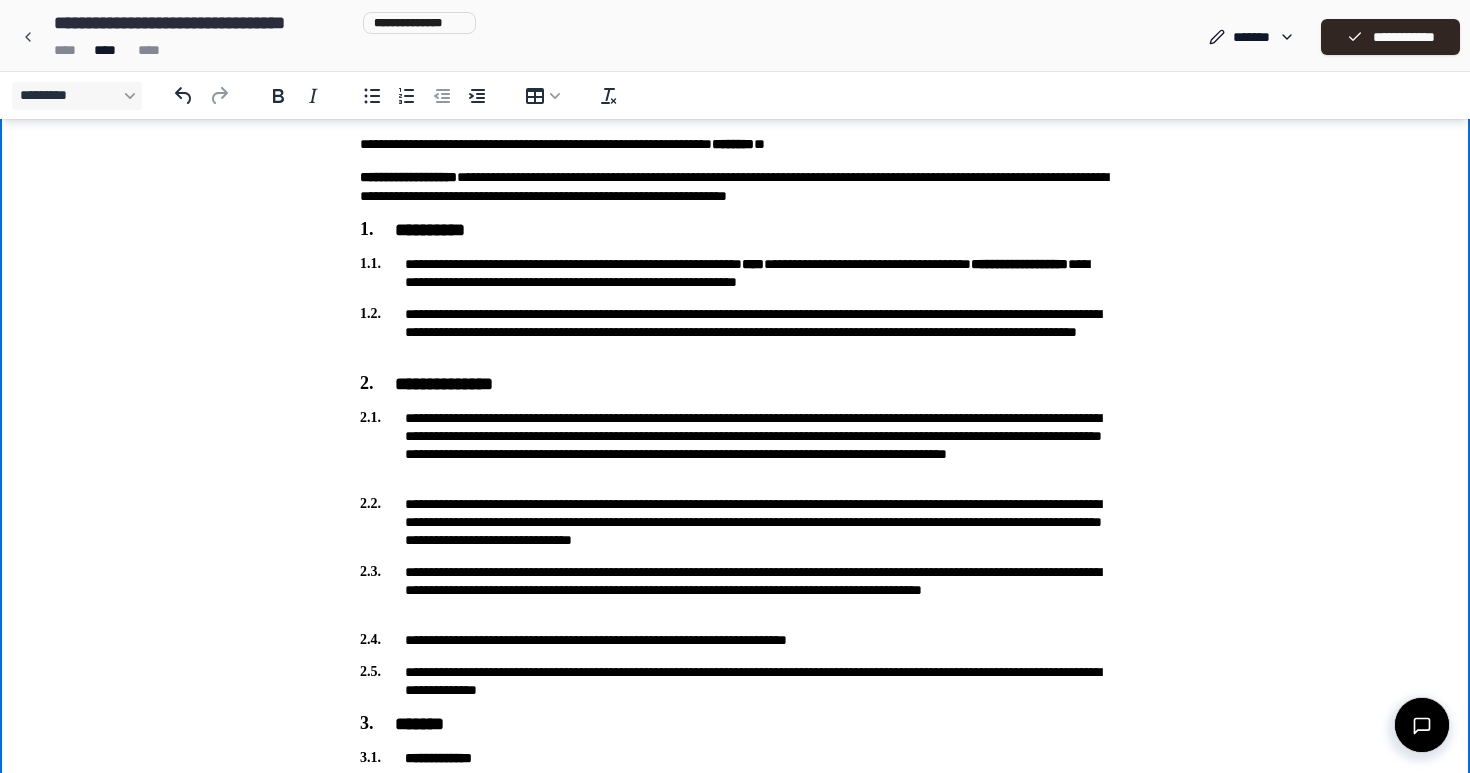 click on "**********" at bounding box center (735, 681) 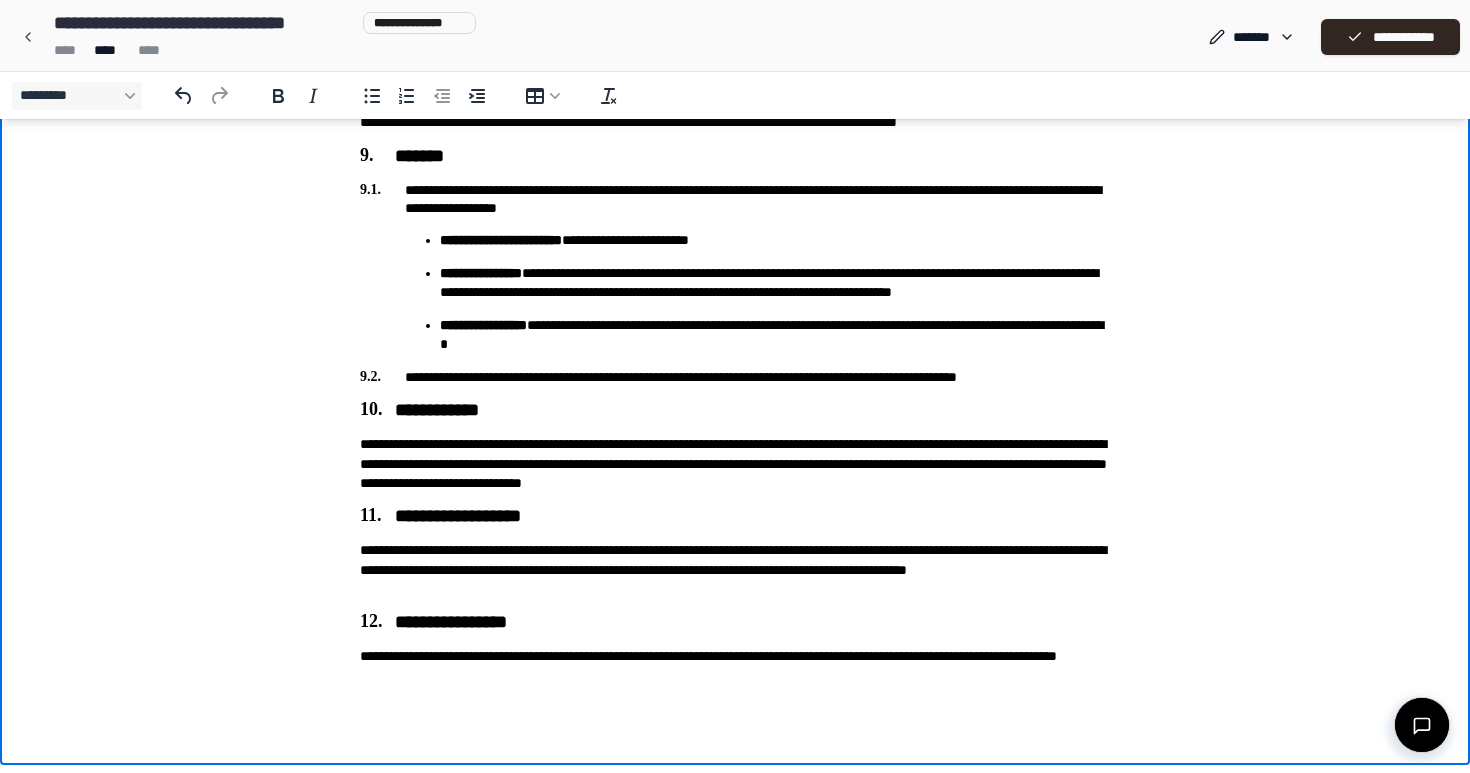 scroll, scrollTop: 1796, scrollLeft: 0, axis: vertical 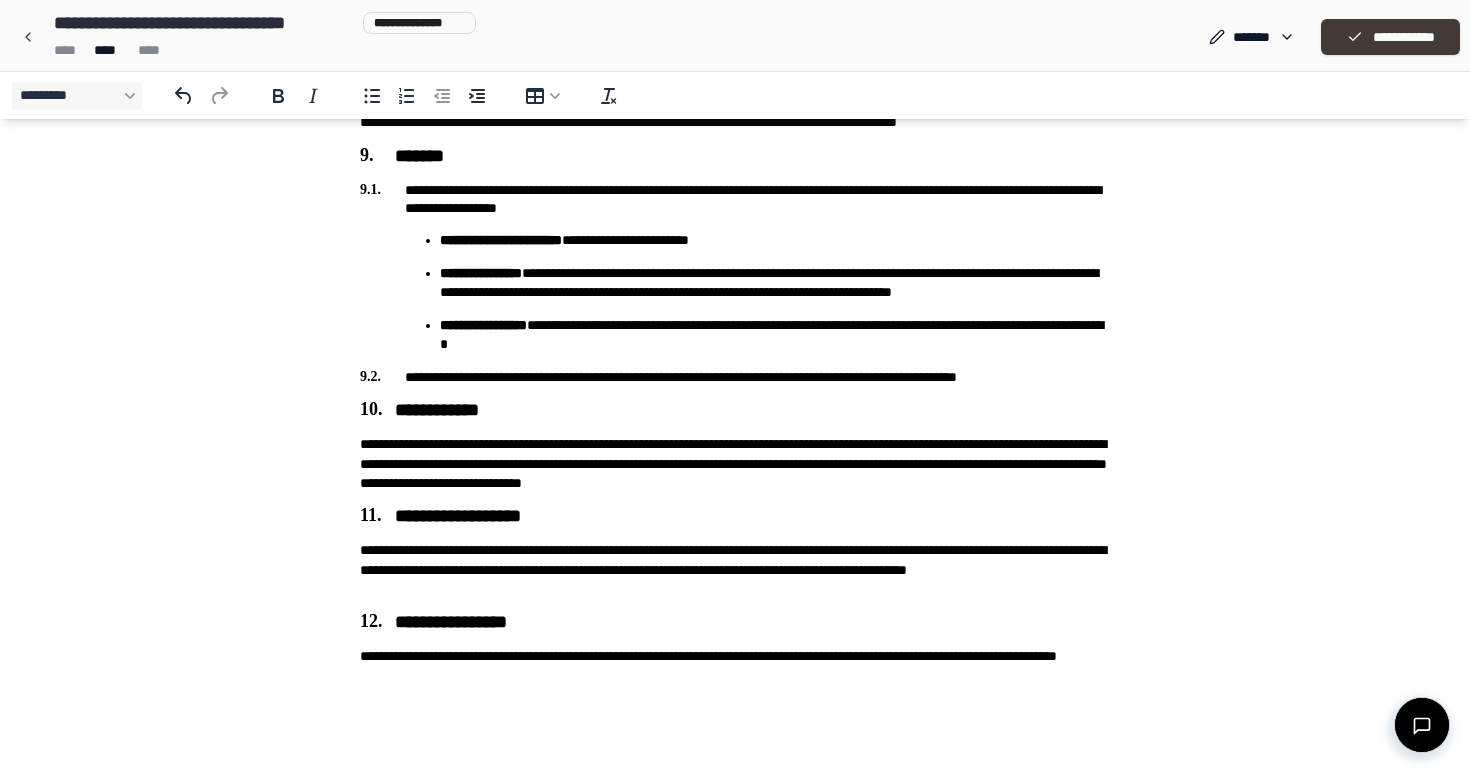 click on "**********" at bounding box center [1390, 37] 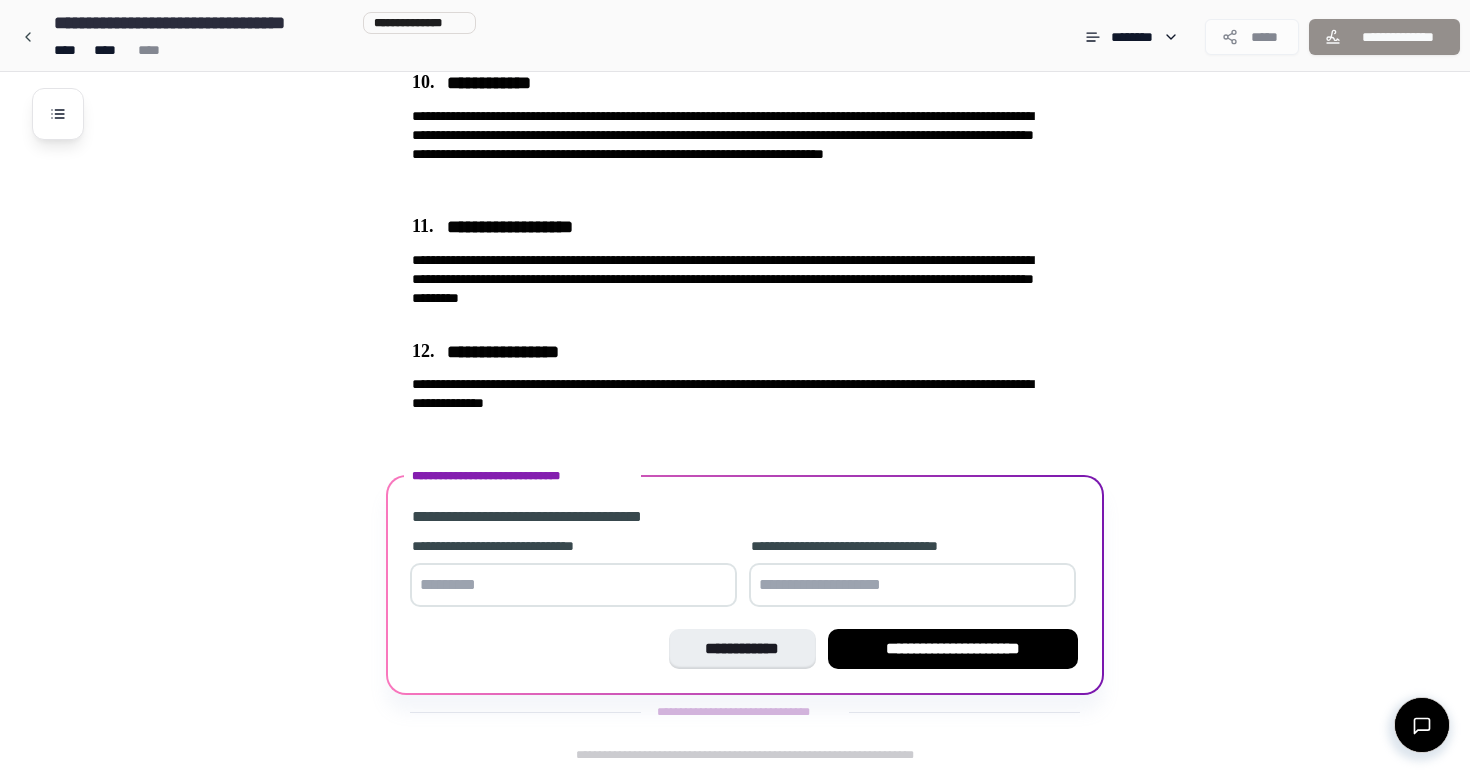 scroll, scrollTop: 2397, scrollLeft: 0, axis: vertical 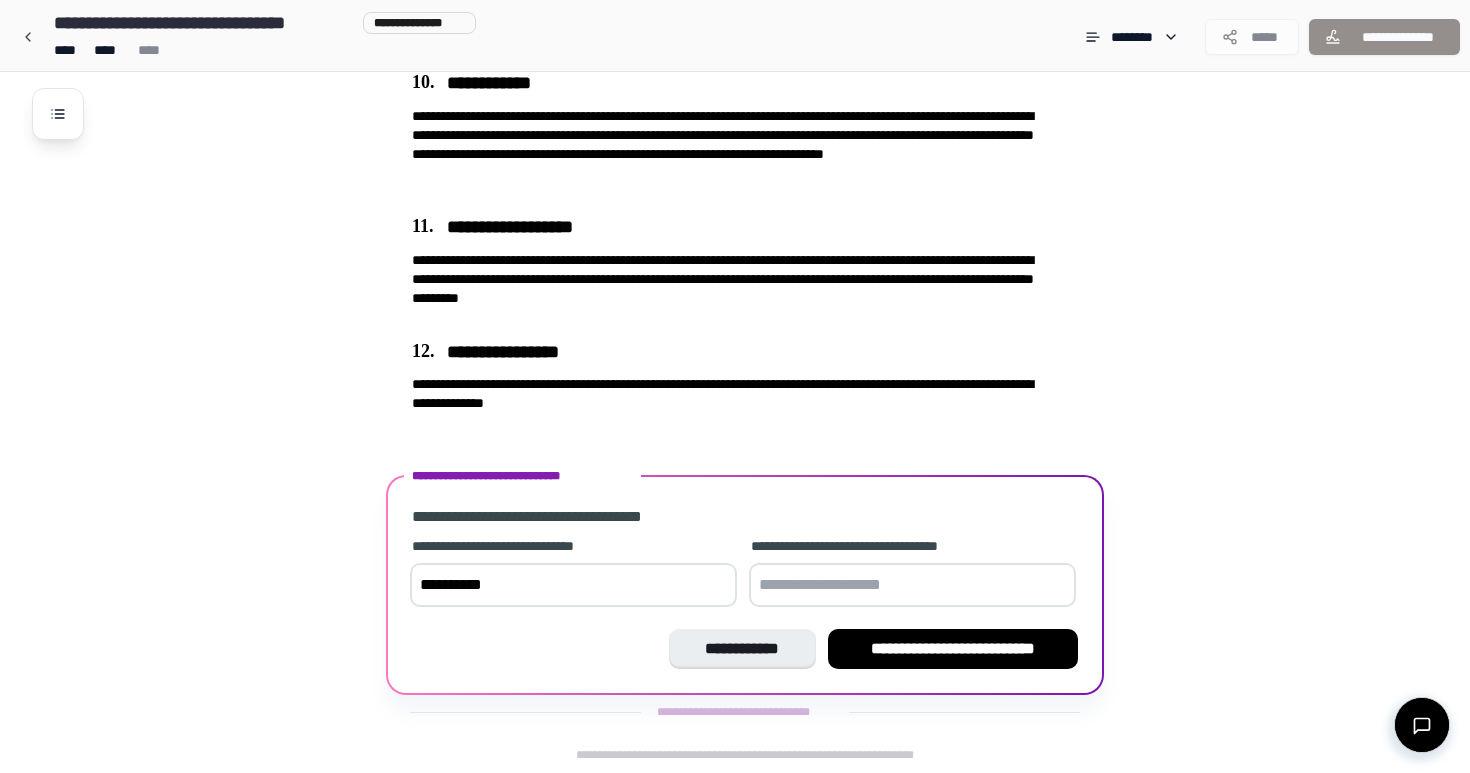type on "*********" 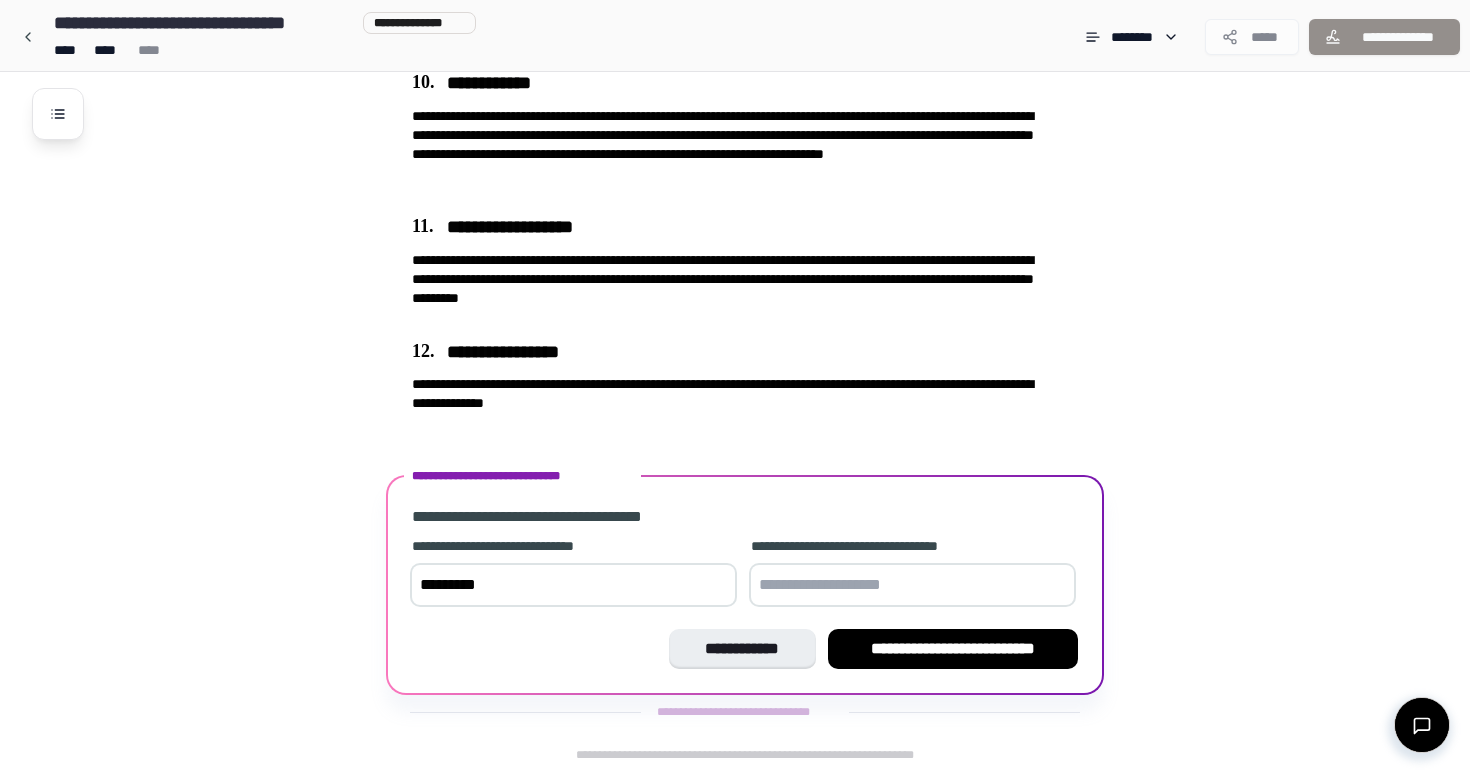 type on "**********" 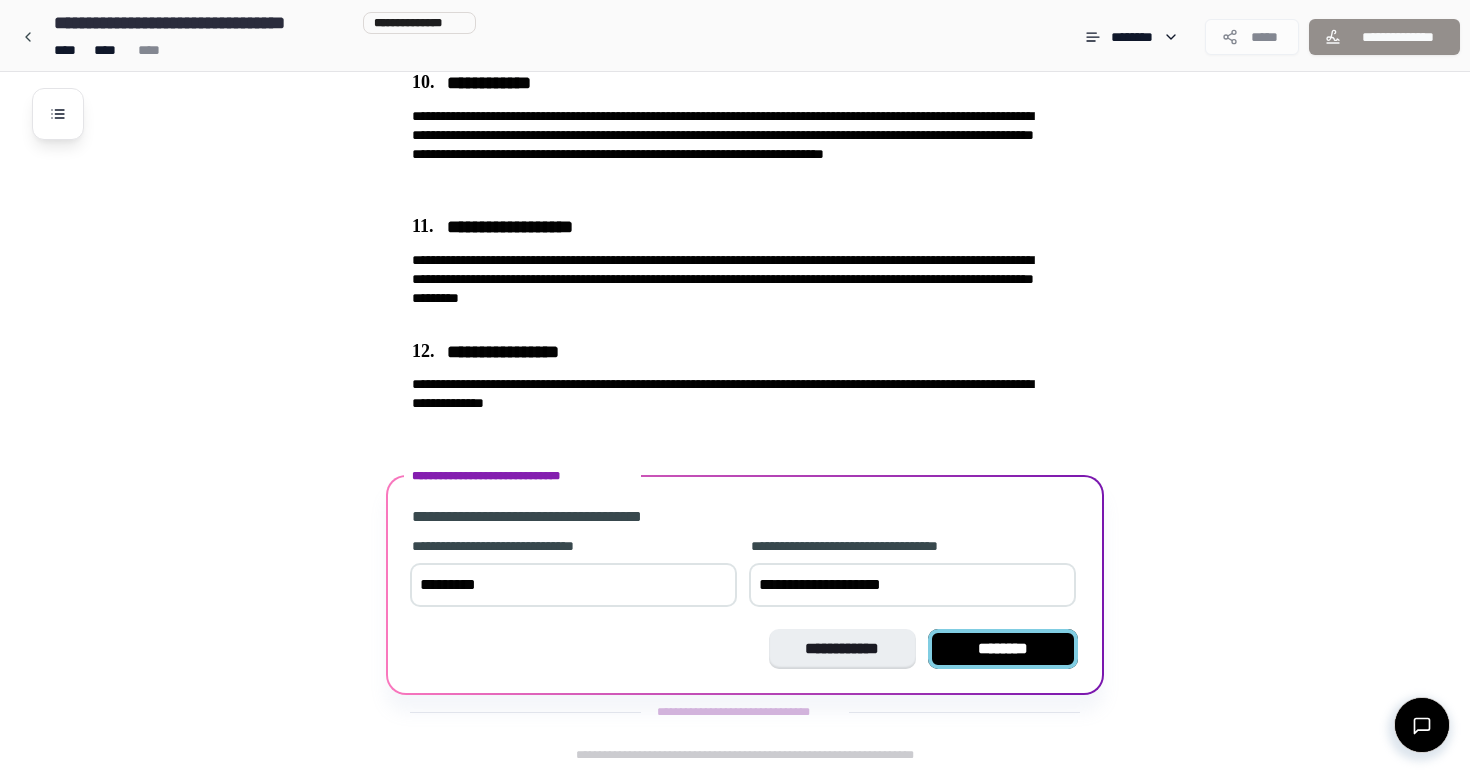 click on "********" at bounding box center (1003, 649) 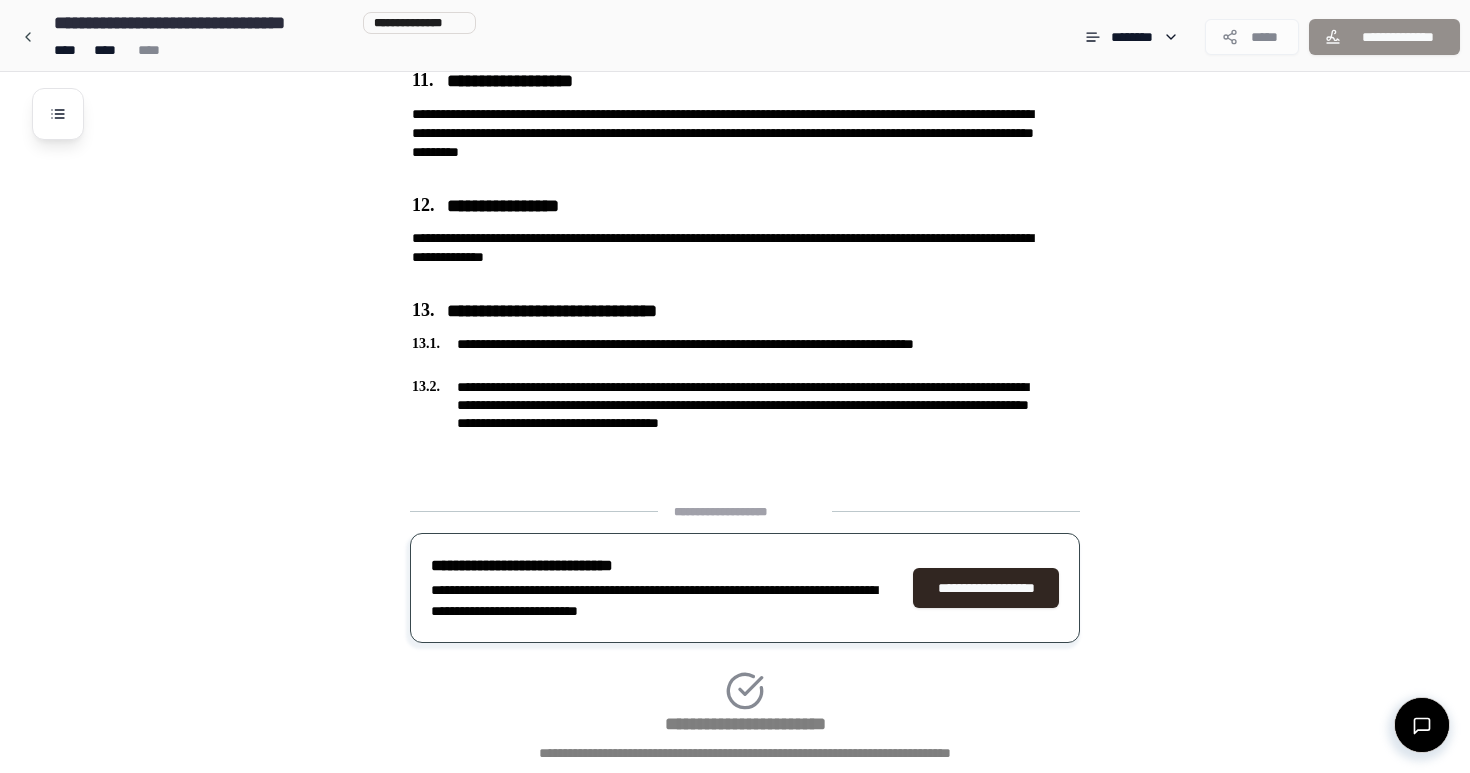 scroll, scrollTop: 2677, scrollLeft: 0, axis: vertical 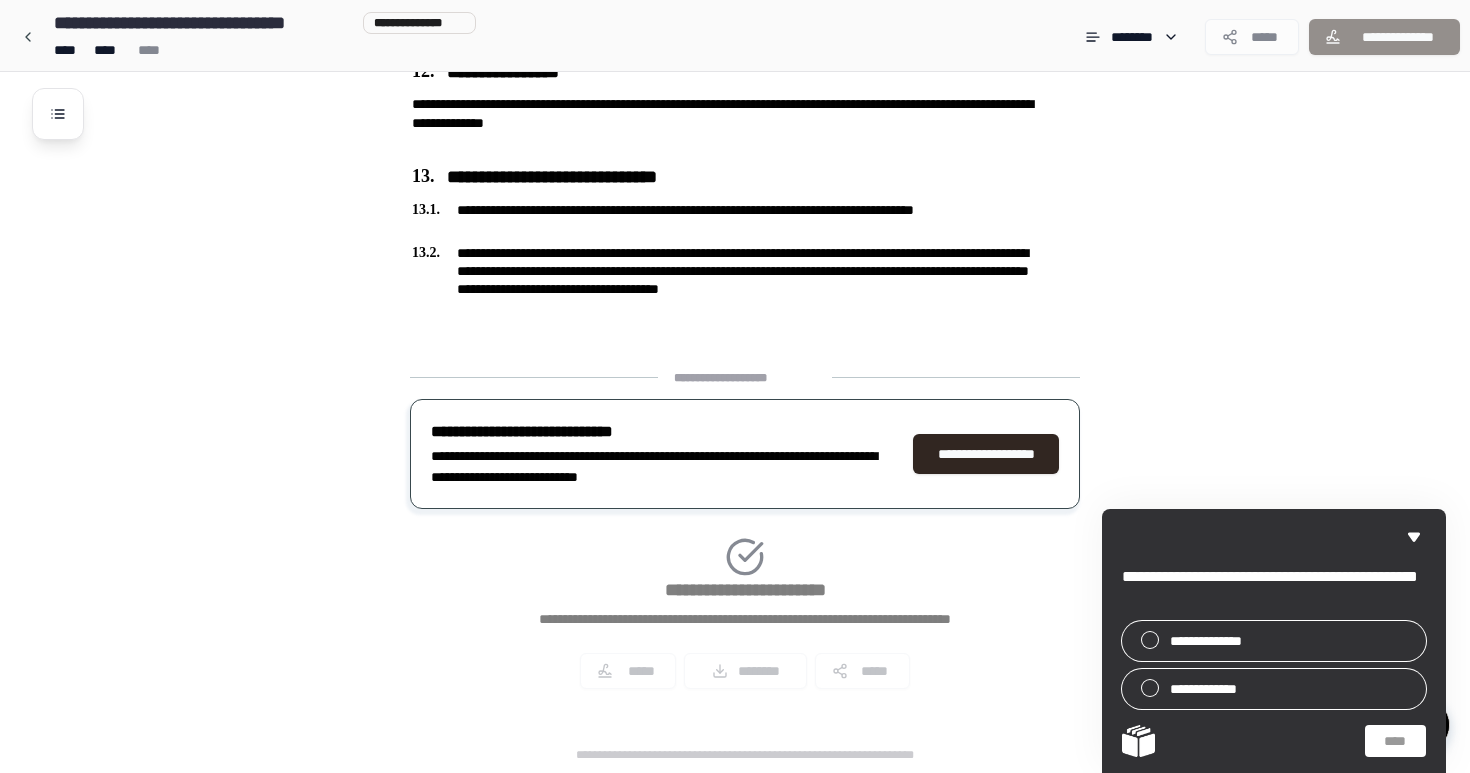click on "**********" at bounding box center (735, 37) 